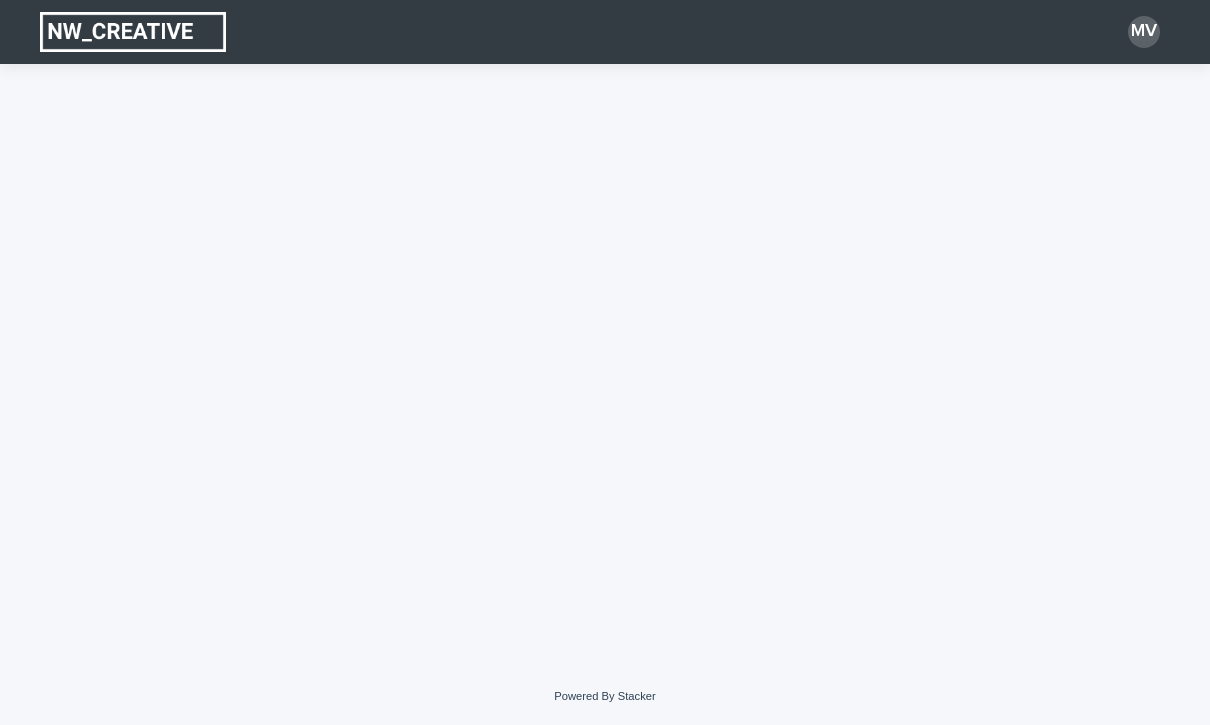 scroll, scrollTop: 0, scrollLeft: 0, axis: both 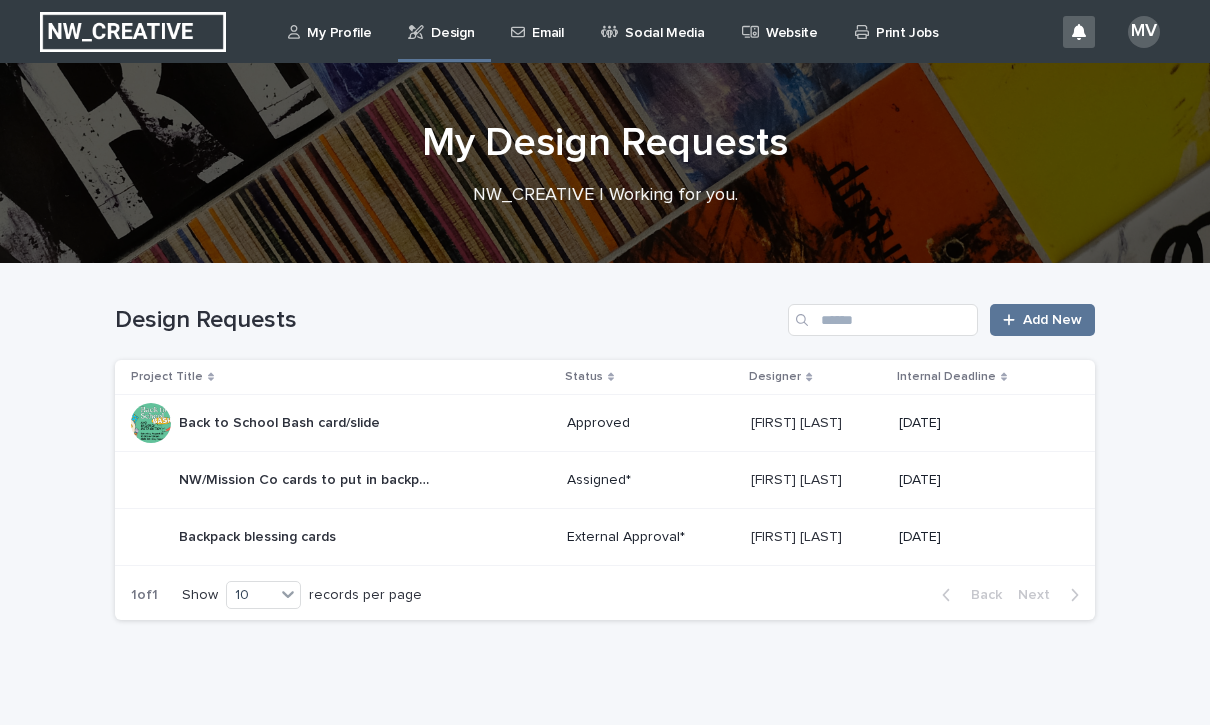 click on "Backpack blessing cards Backpack blessing cards" at bounding box center [341, 537] 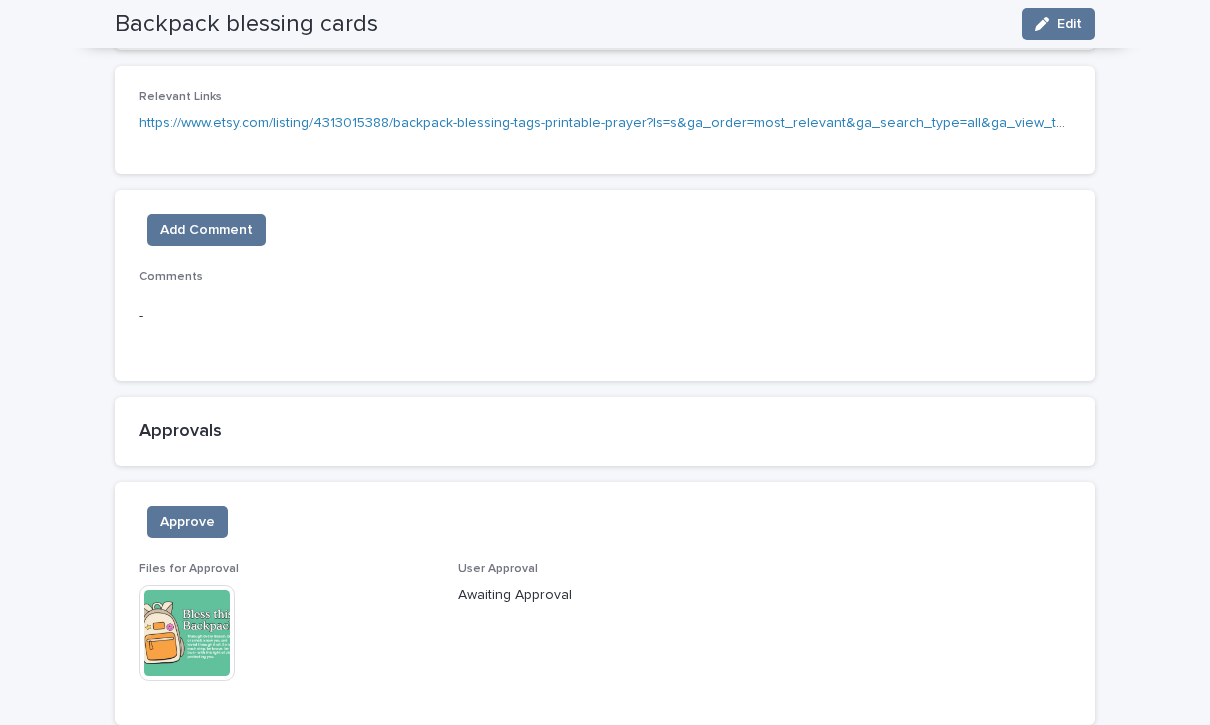 scroll, scrollTop: 1008, scrollLeft: 0, axis: vertical 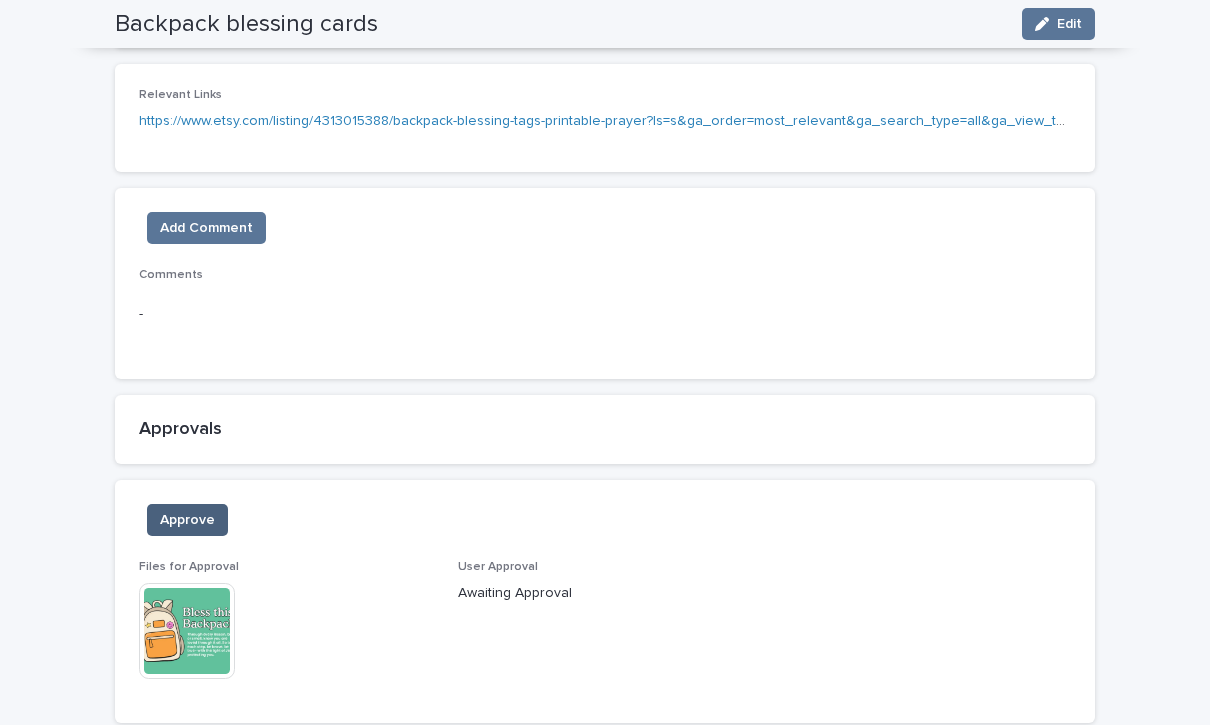 click on "Approve" at bounding box center [187, 520] 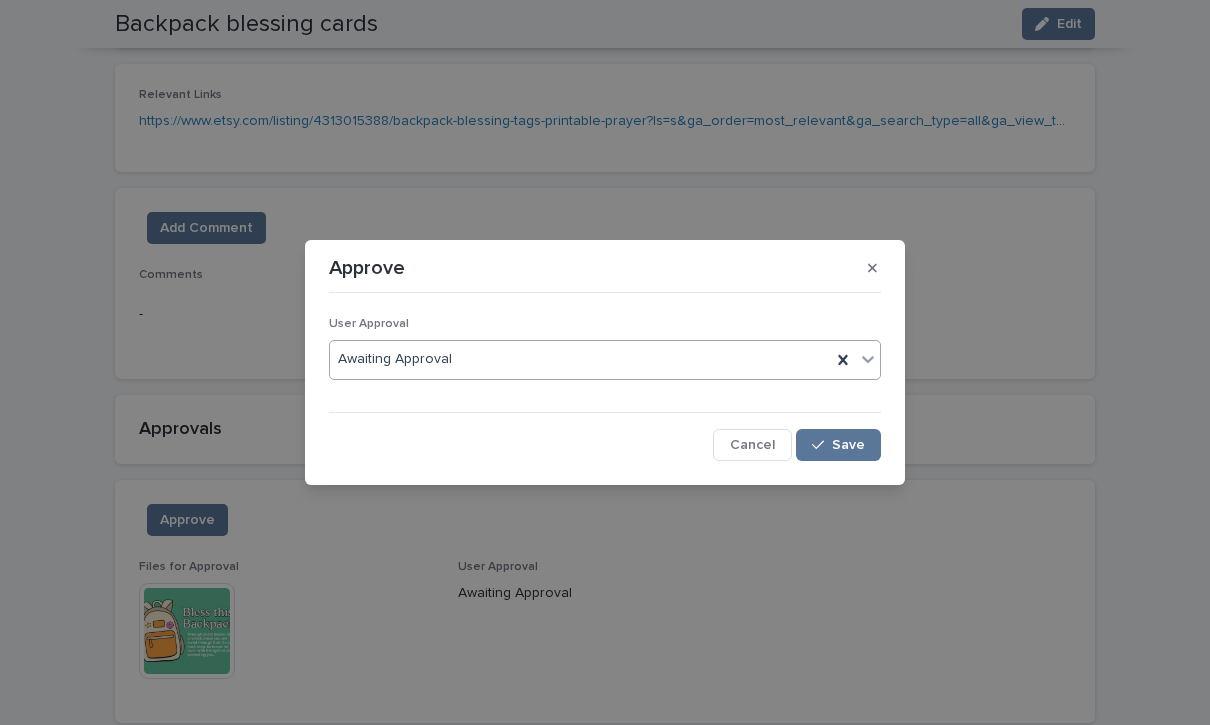 click on "Awaiting Approval" at bounding box center (580, 359) 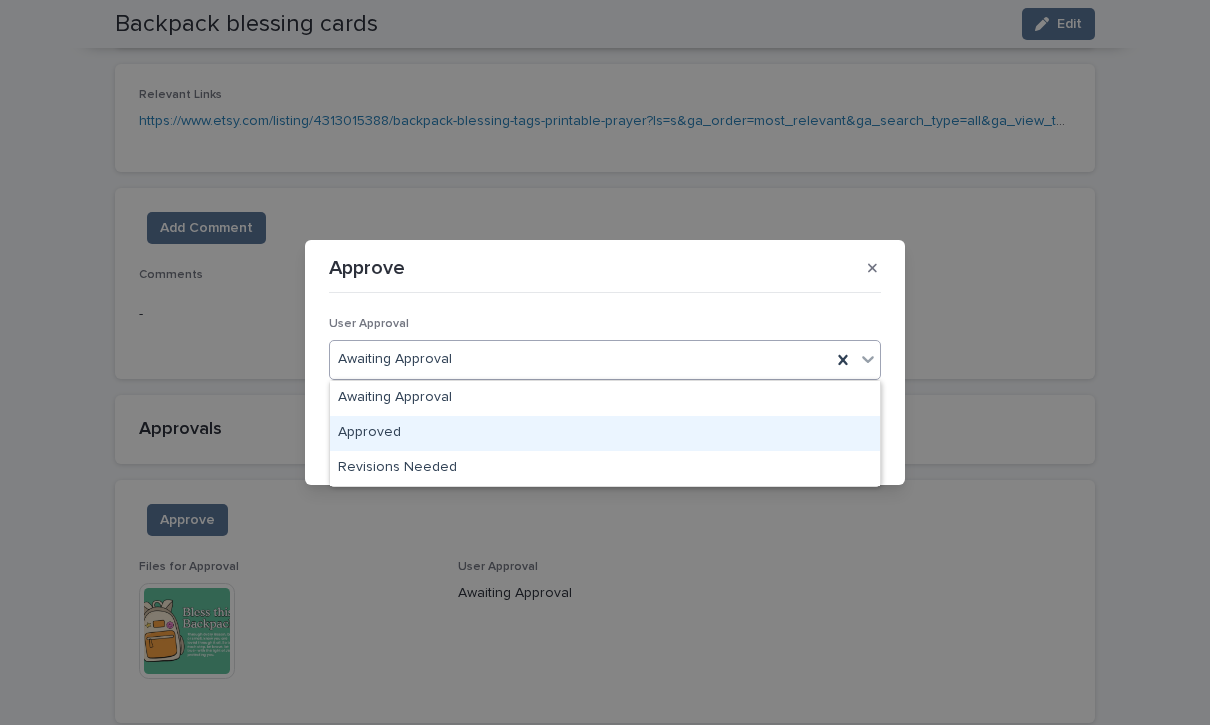 click on "Approved" at bounding box center [605, 433] 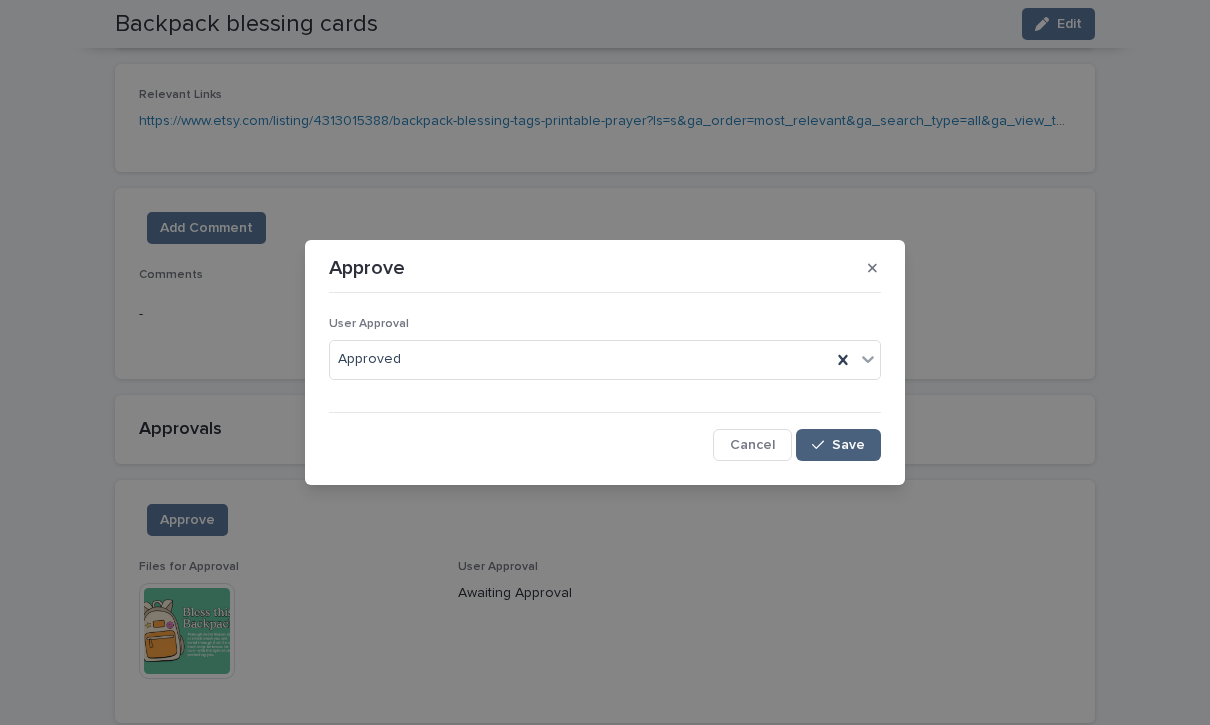 click 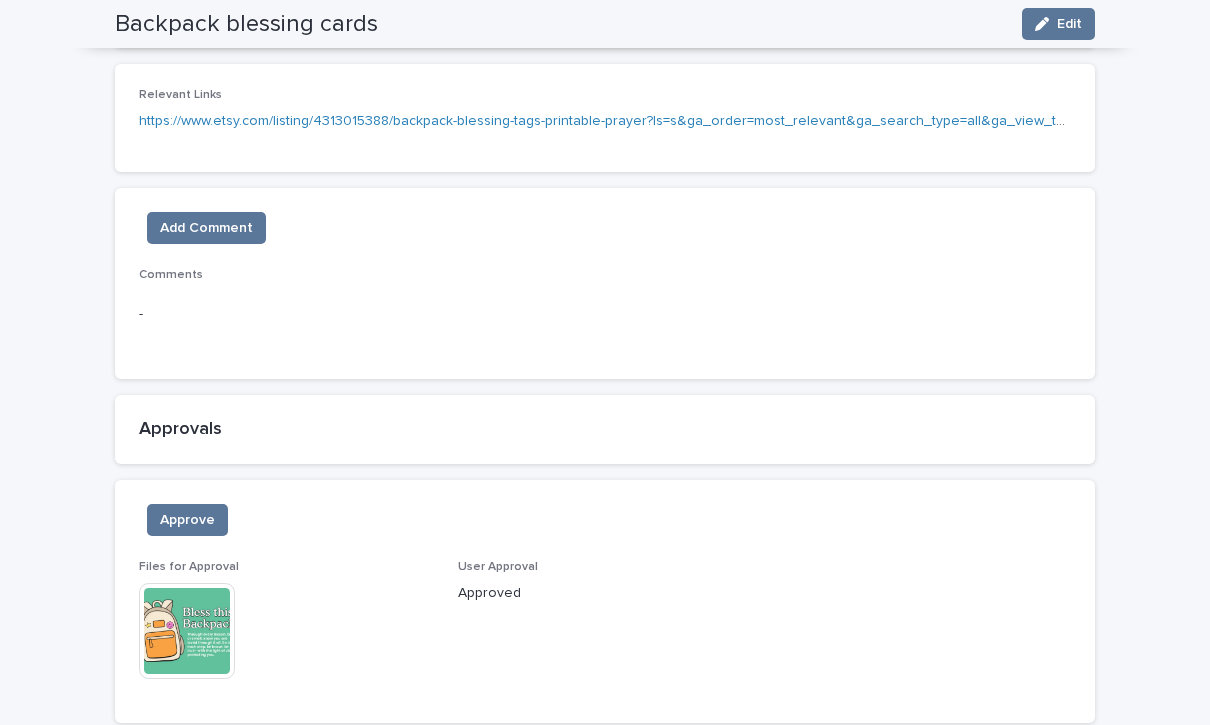 scroll, scrollTop: 1178, scrollLeft: 0, axis: vertical 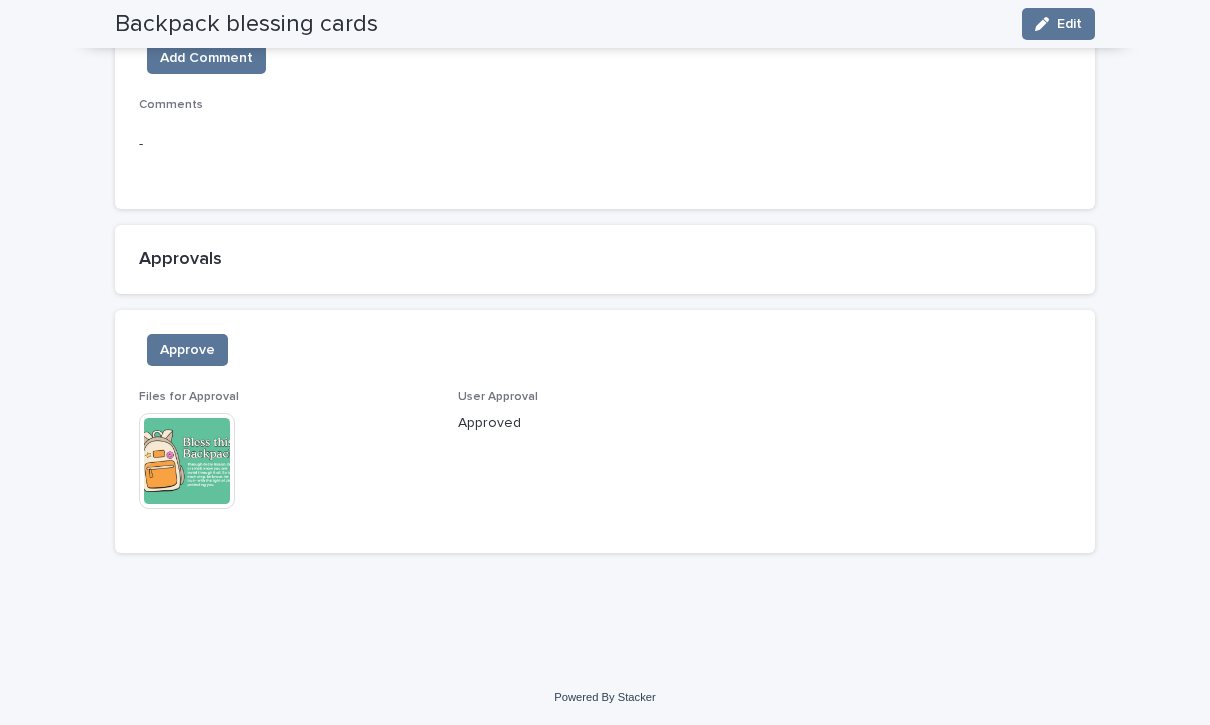 click at bounding box center [187, 461] 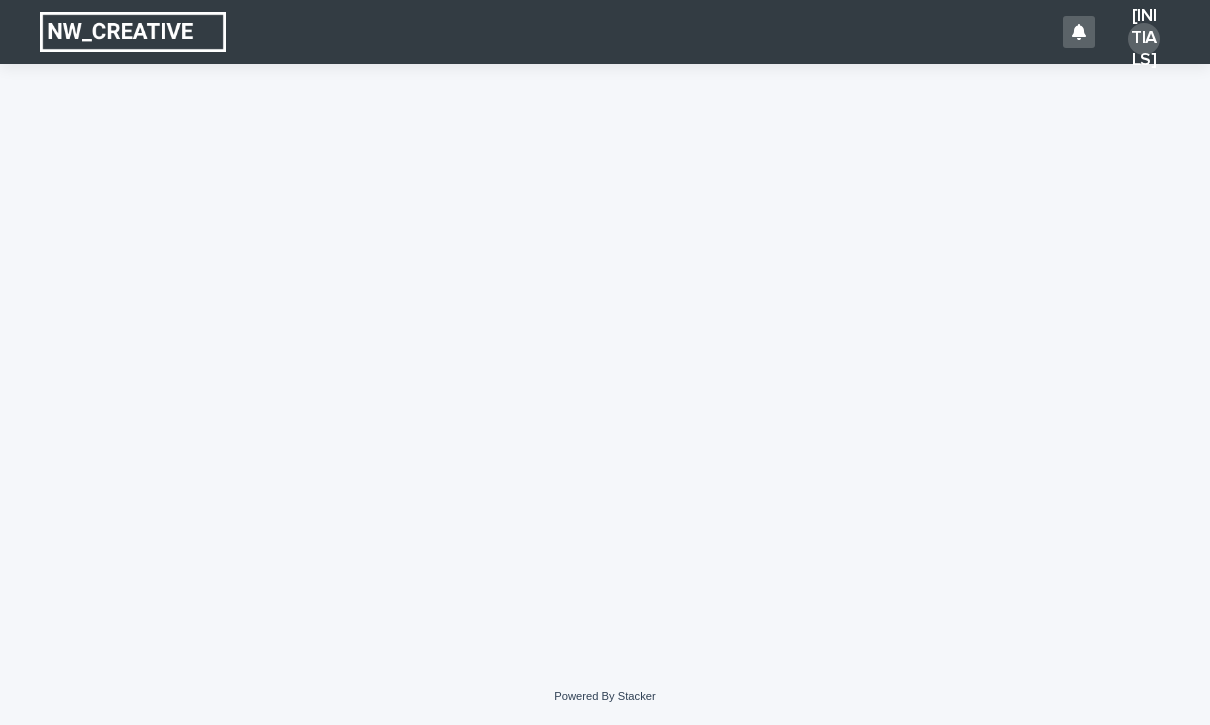 scroll, scrollTop: 0, scrollLeft: 0, axis: both 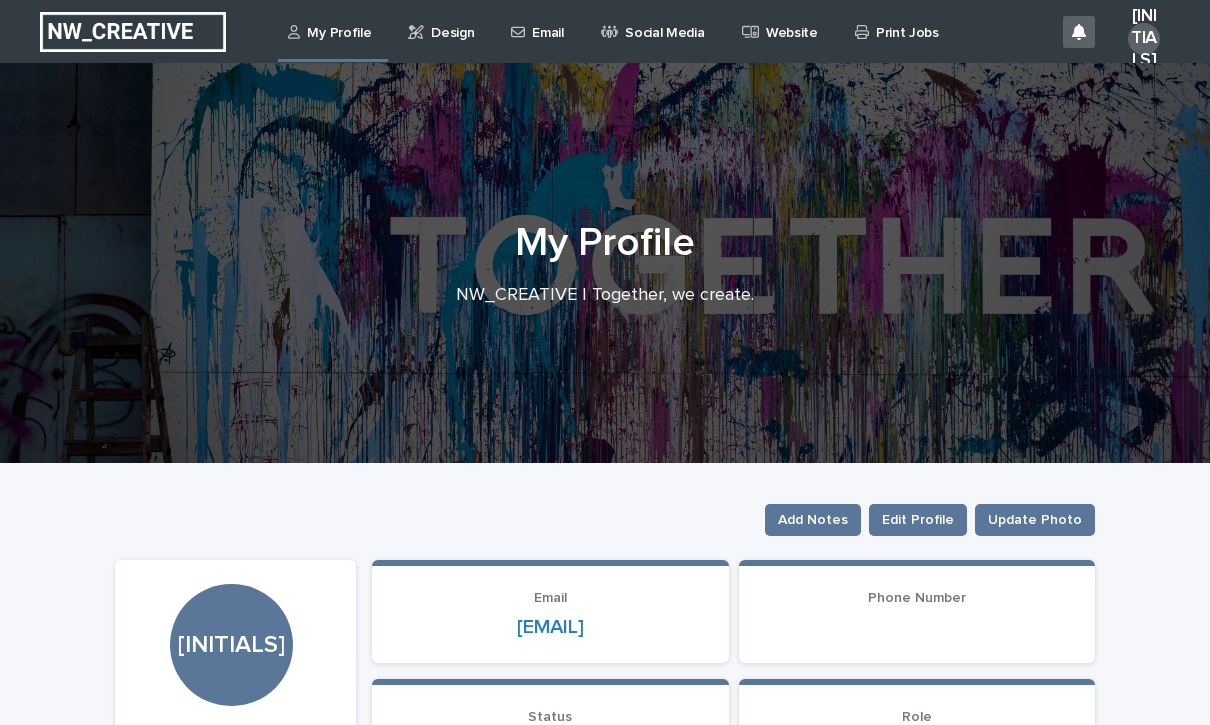 click on "Print Jobs" at bounding box center [907, 21] 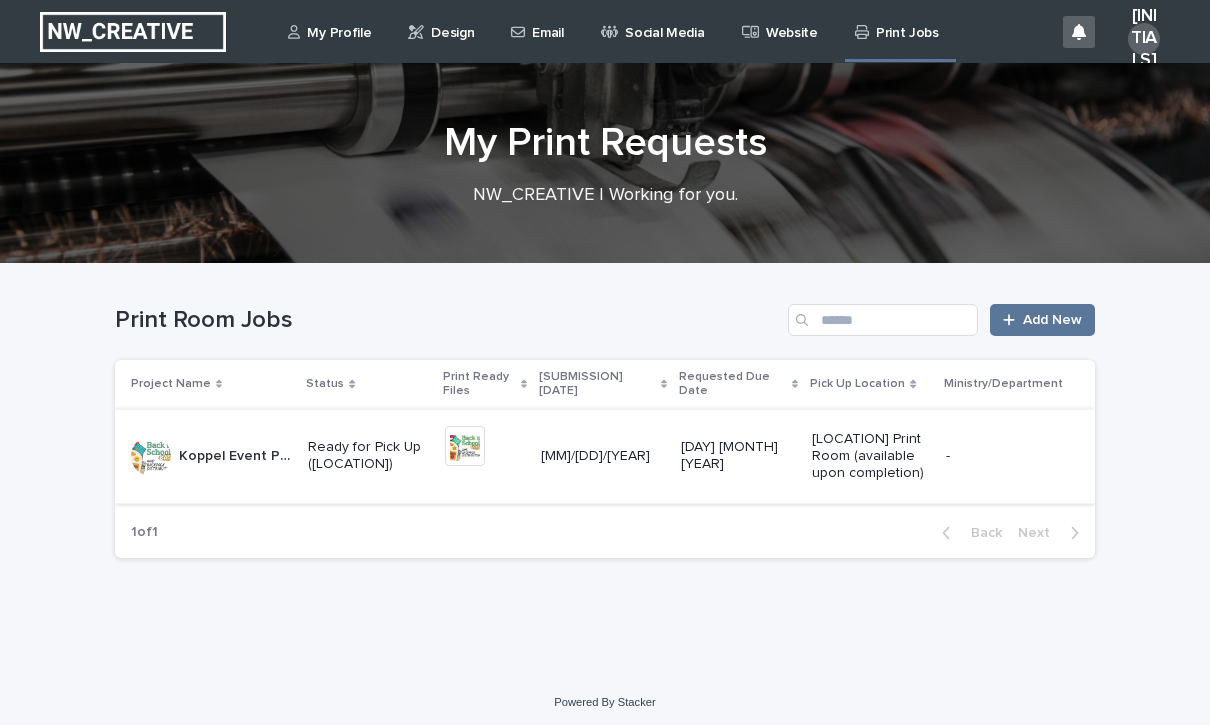 scroll, scrollTop: 5, scrollLeft: 0, axis: vertical 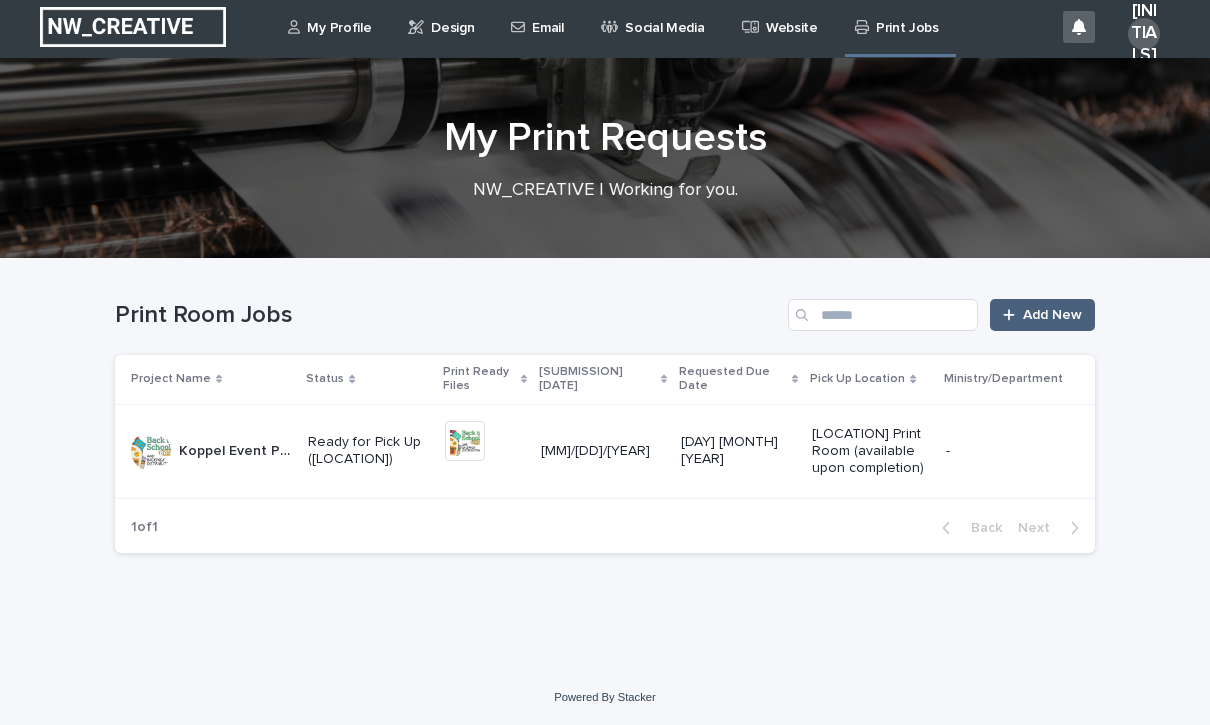click on "Add New" at bounding box center (1052, 315) 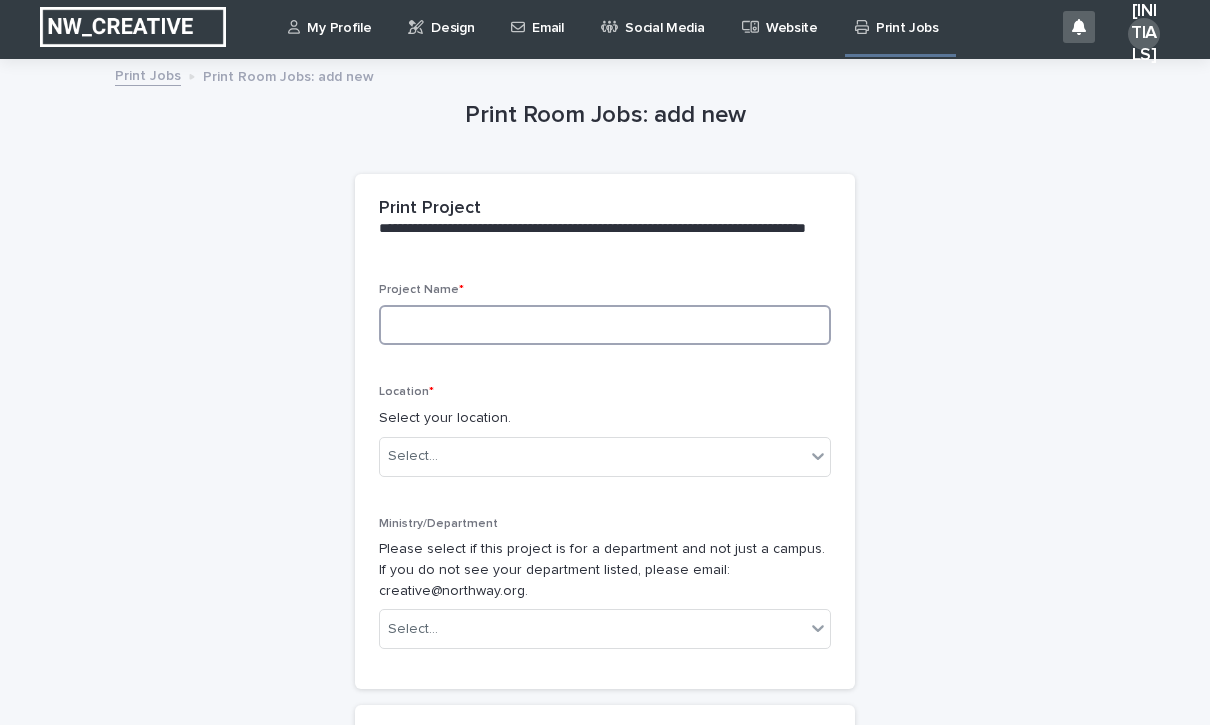 click at bounding box center (605, 325) 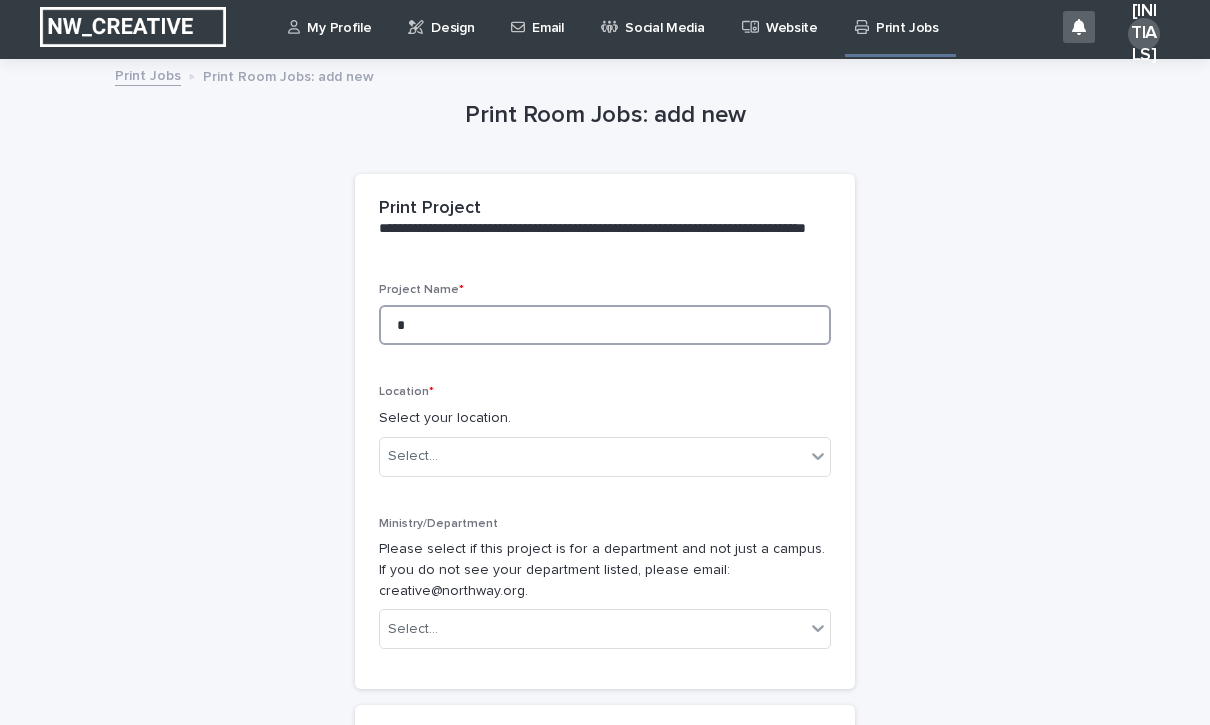 type on "**" 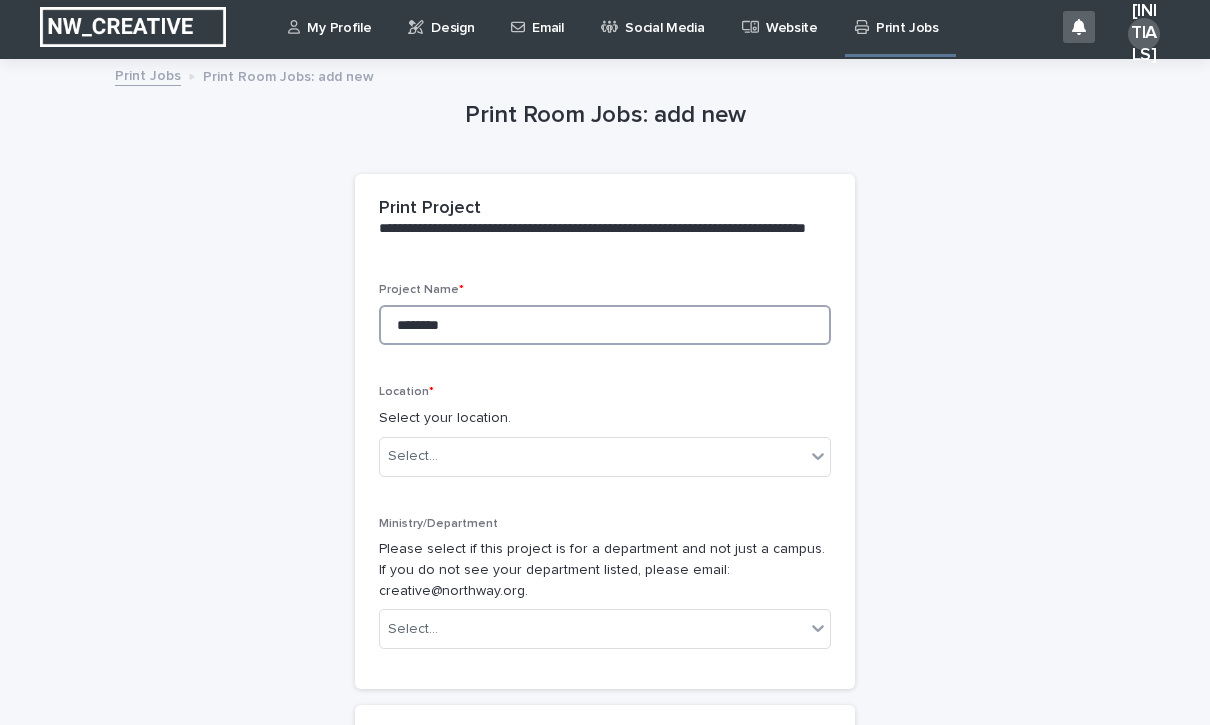 type on "********" 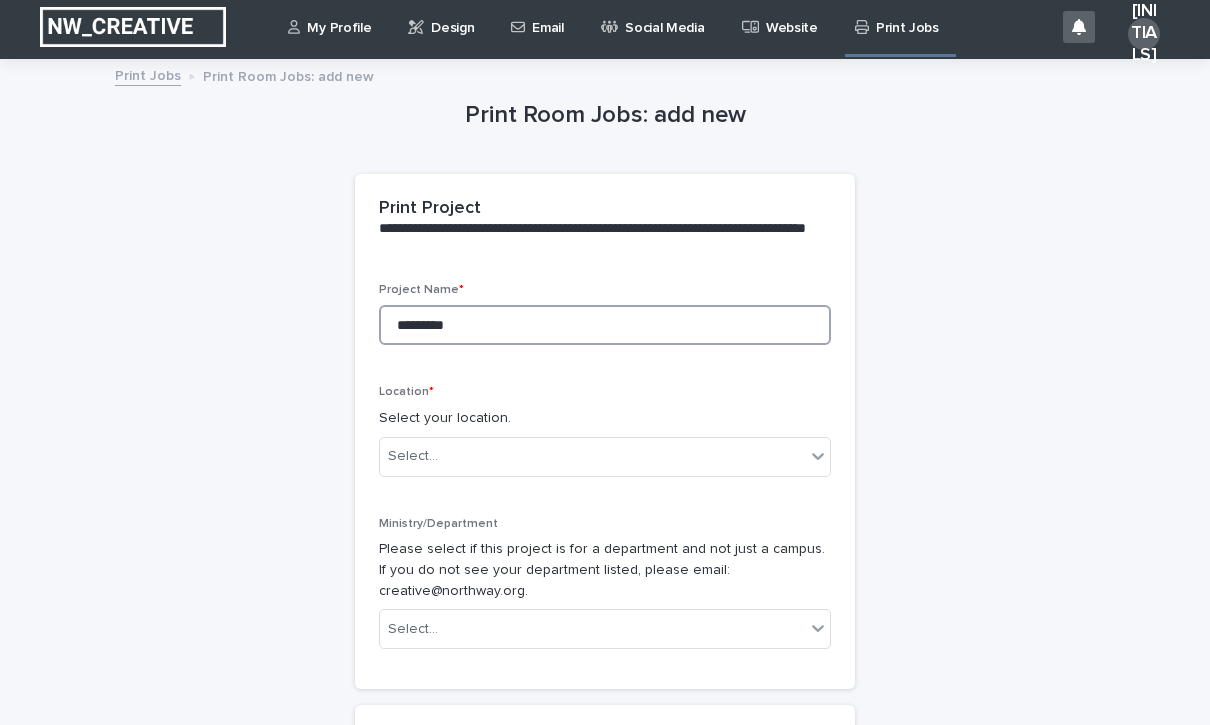 type on "********" 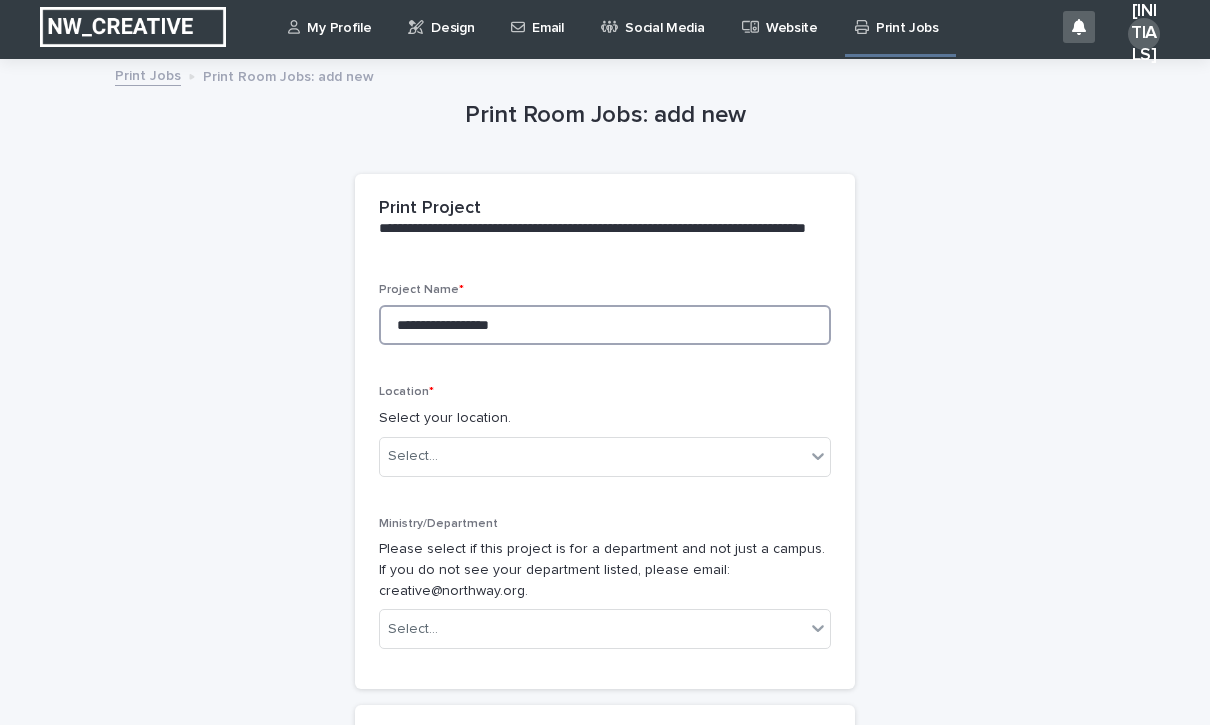 type on "**********" 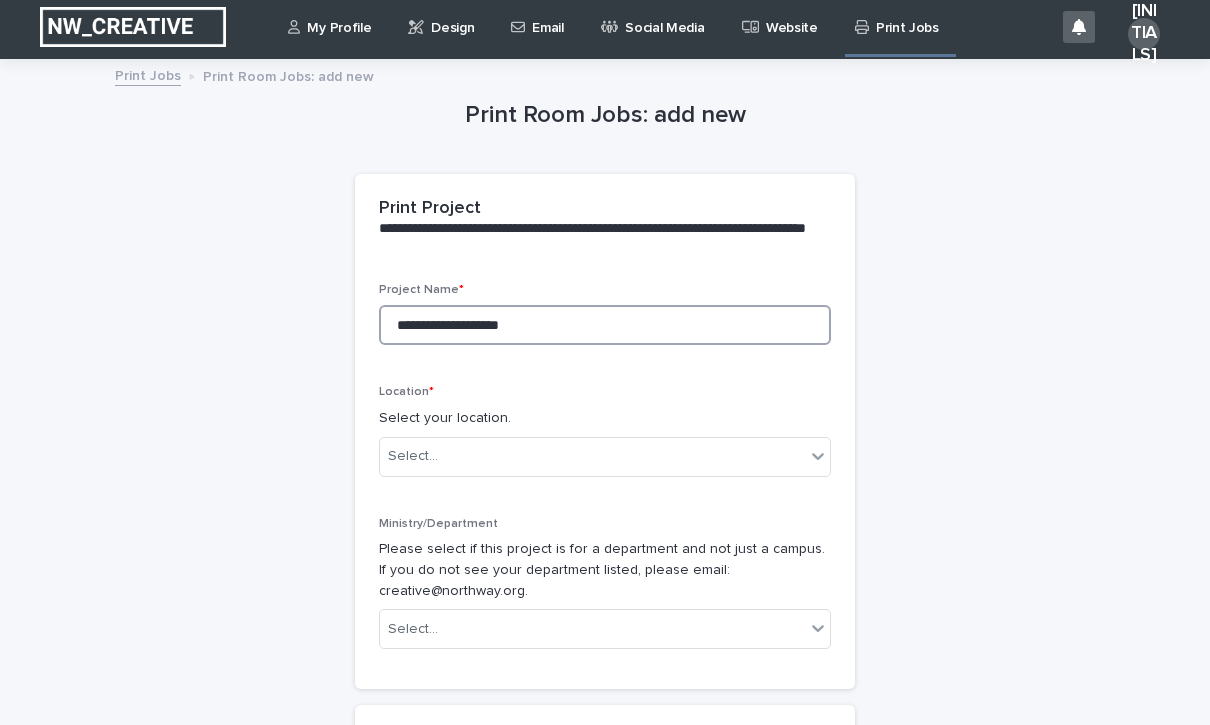 type on "**********" 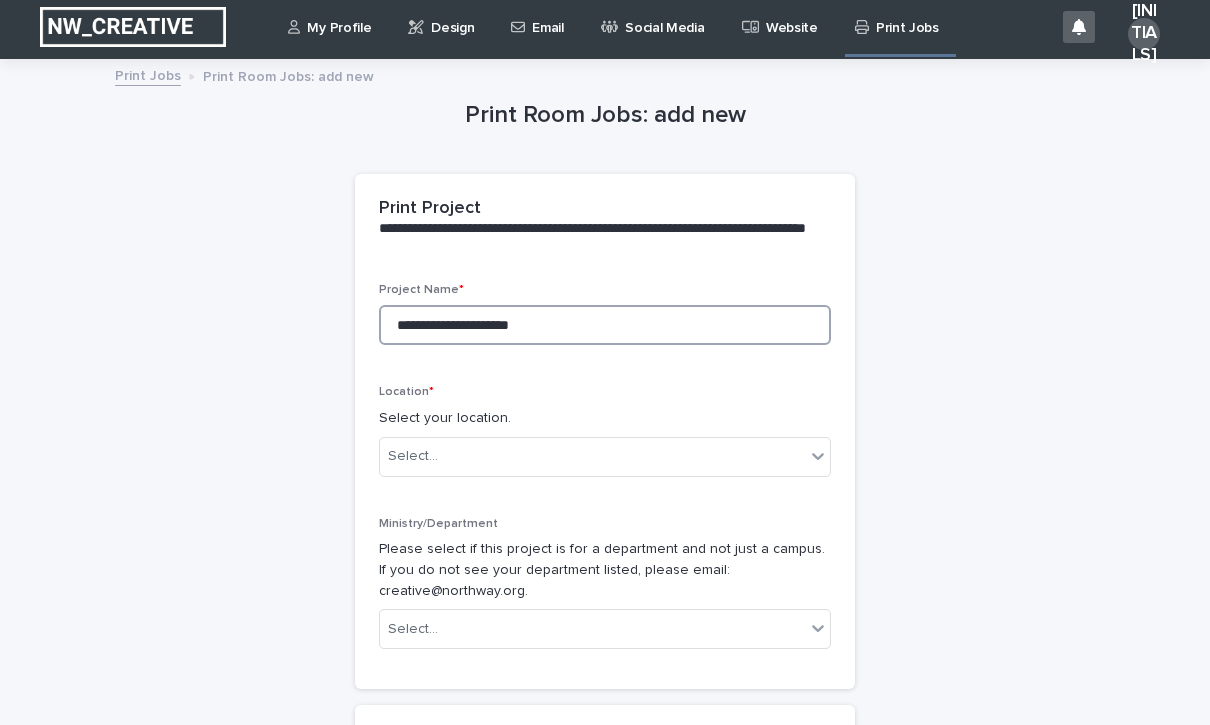 type on "**********" 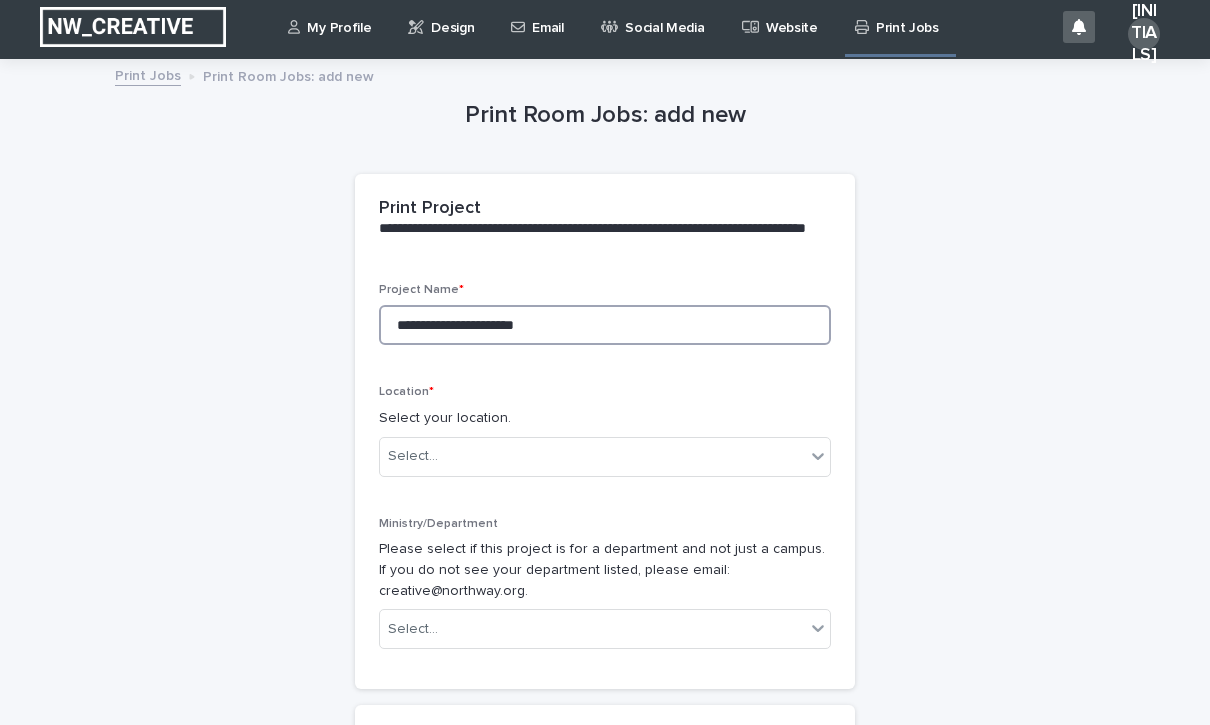 type on "**********" 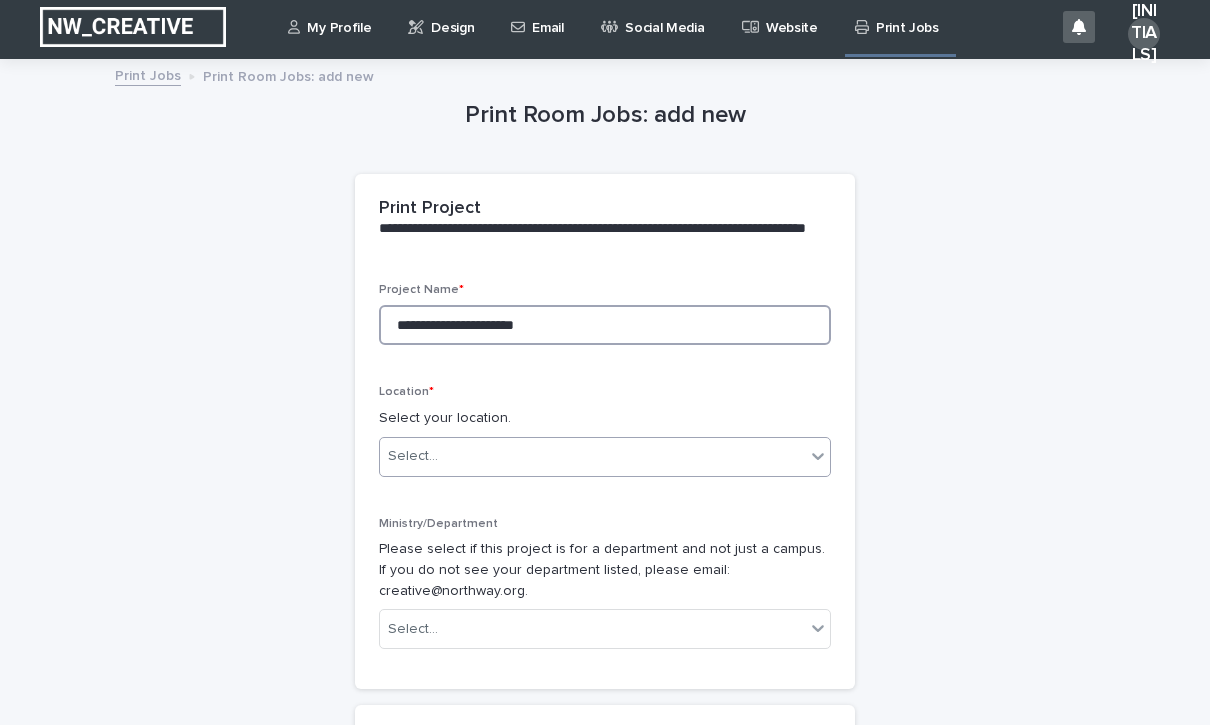 type on "**********" 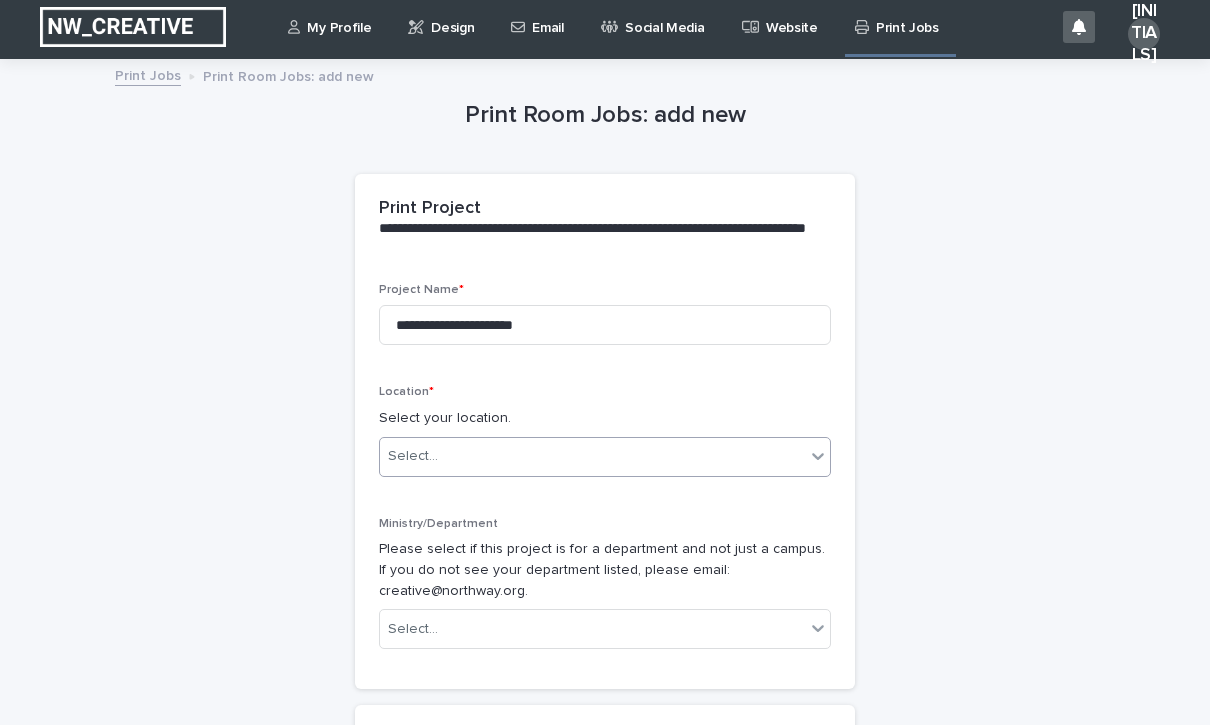 click on "Select..." at bounding box center [413, 456] 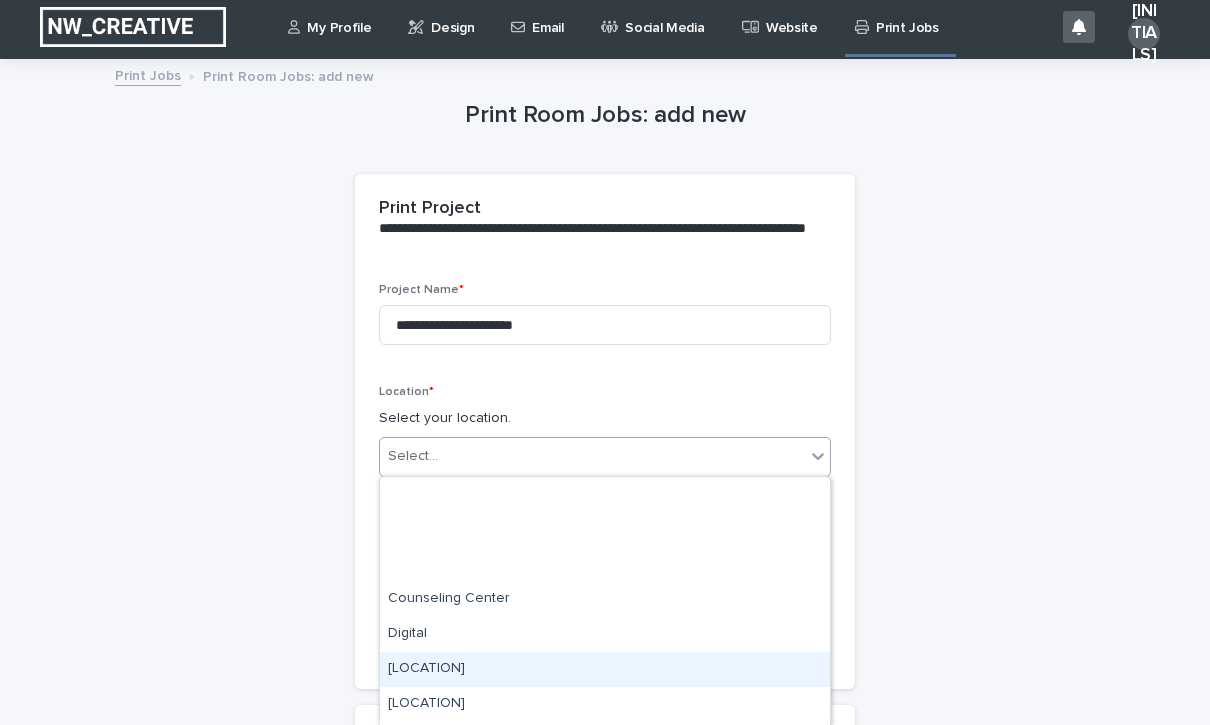 scroll, scrollTop: 171, scrollLeft: 0, axis: vertical 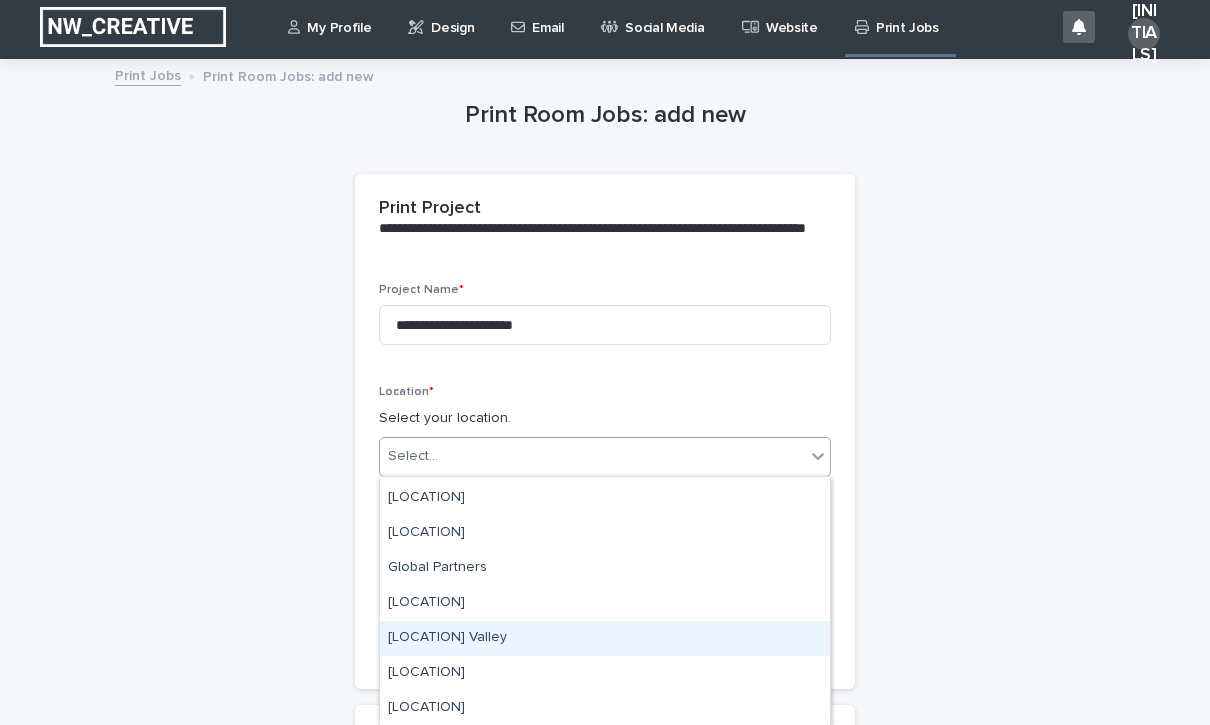 click on "[LOCATION] Valley" at bounding box center [605, 638] 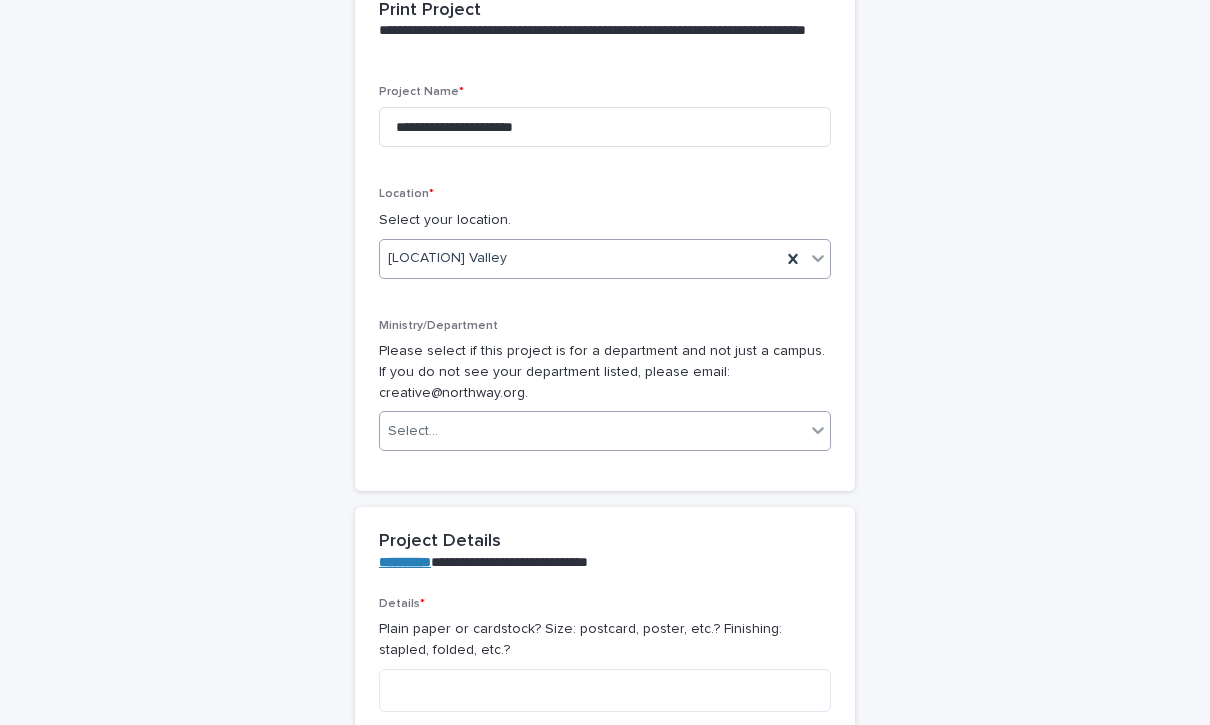 scroll, scrollTop: 208, scrollLeft: 0, axis: vertical 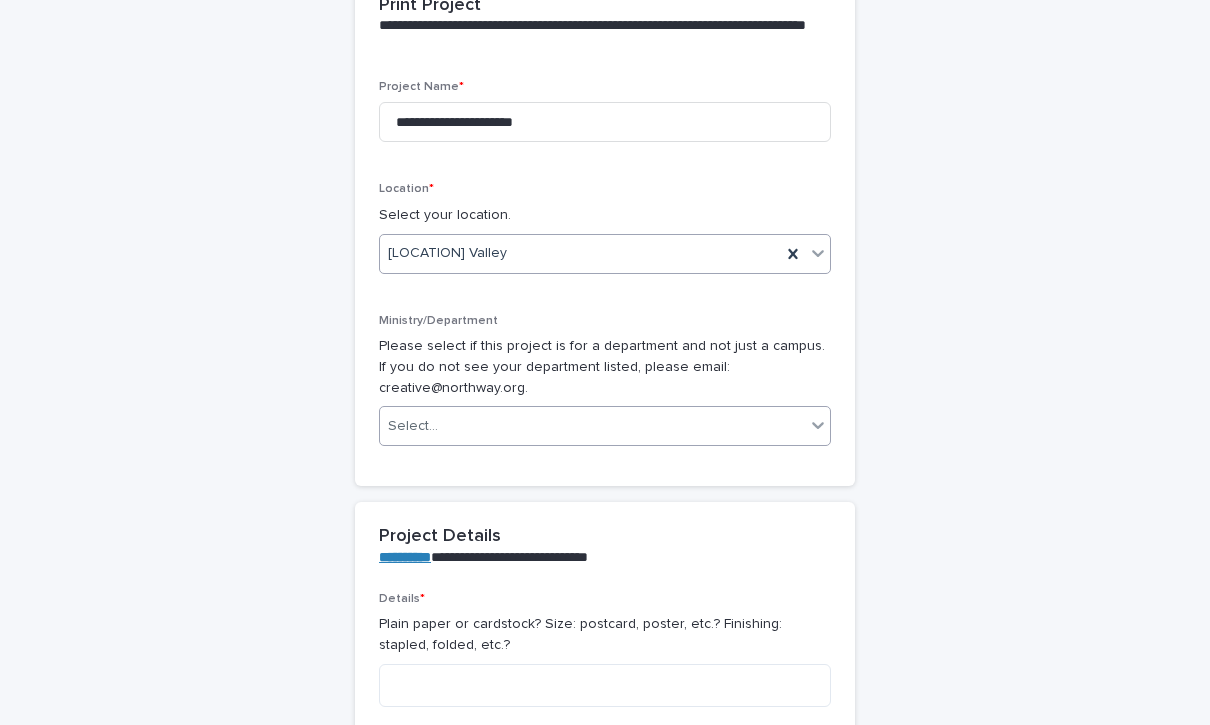 click on "Select..." at bounding box center [592, 426] 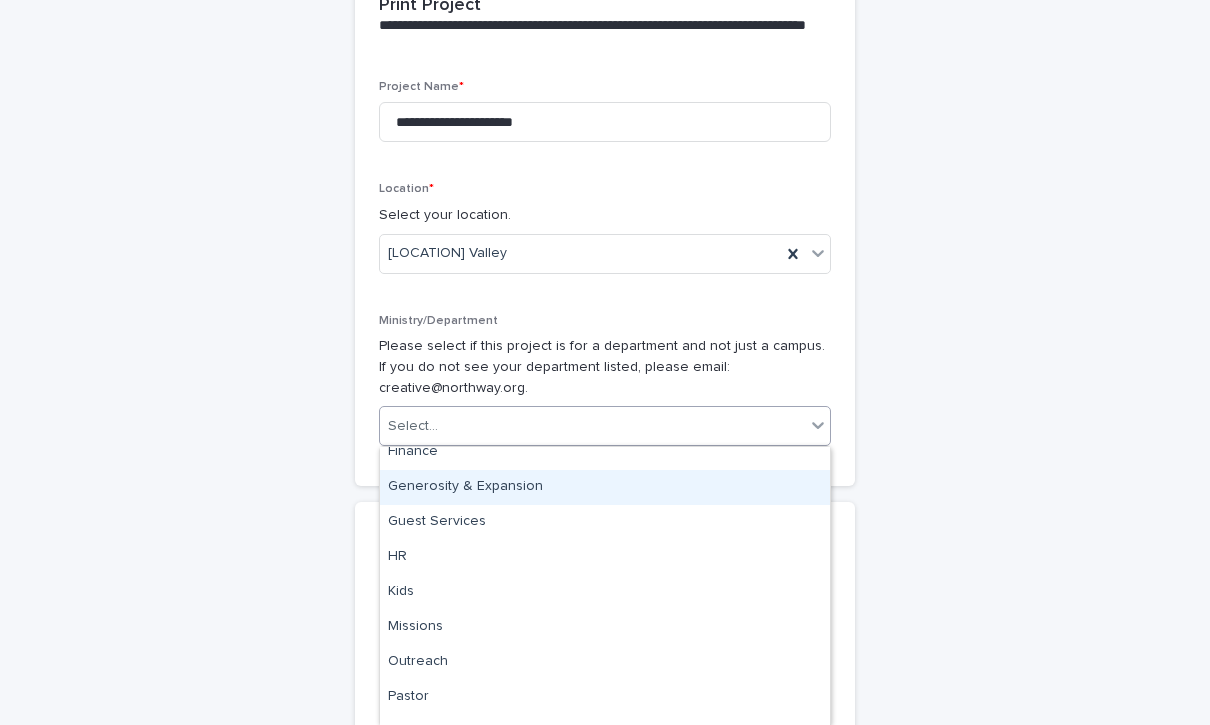 scroll, scrollTop: 443, scrollLeft: 0, axis: vertical 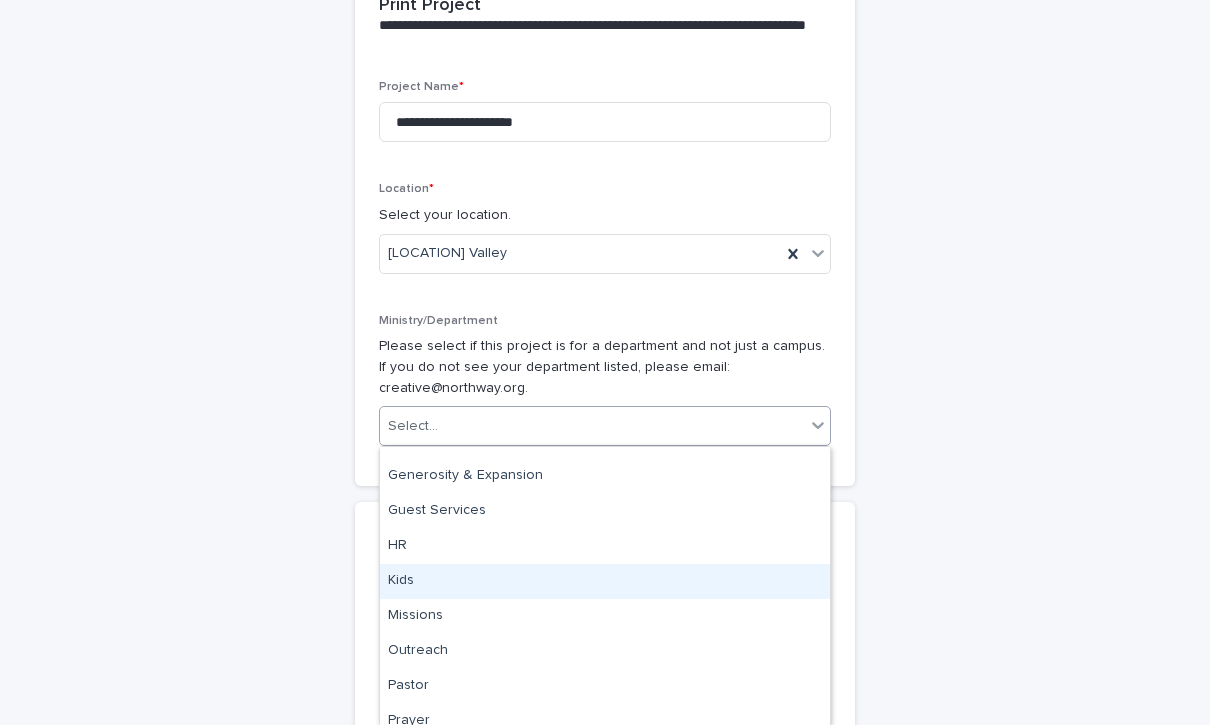 click on "Kids" at bounding box center [605, 581] 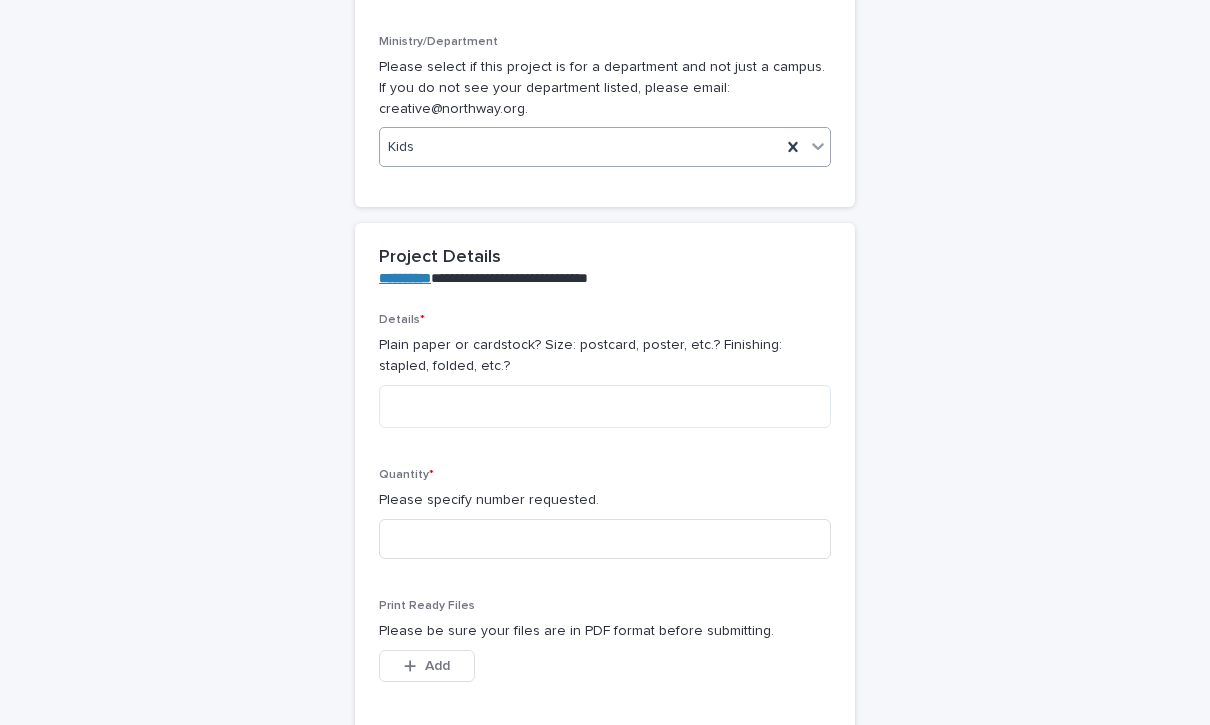 scroll, scrollTop: 494, scrollLeft: 0, axis: vertical 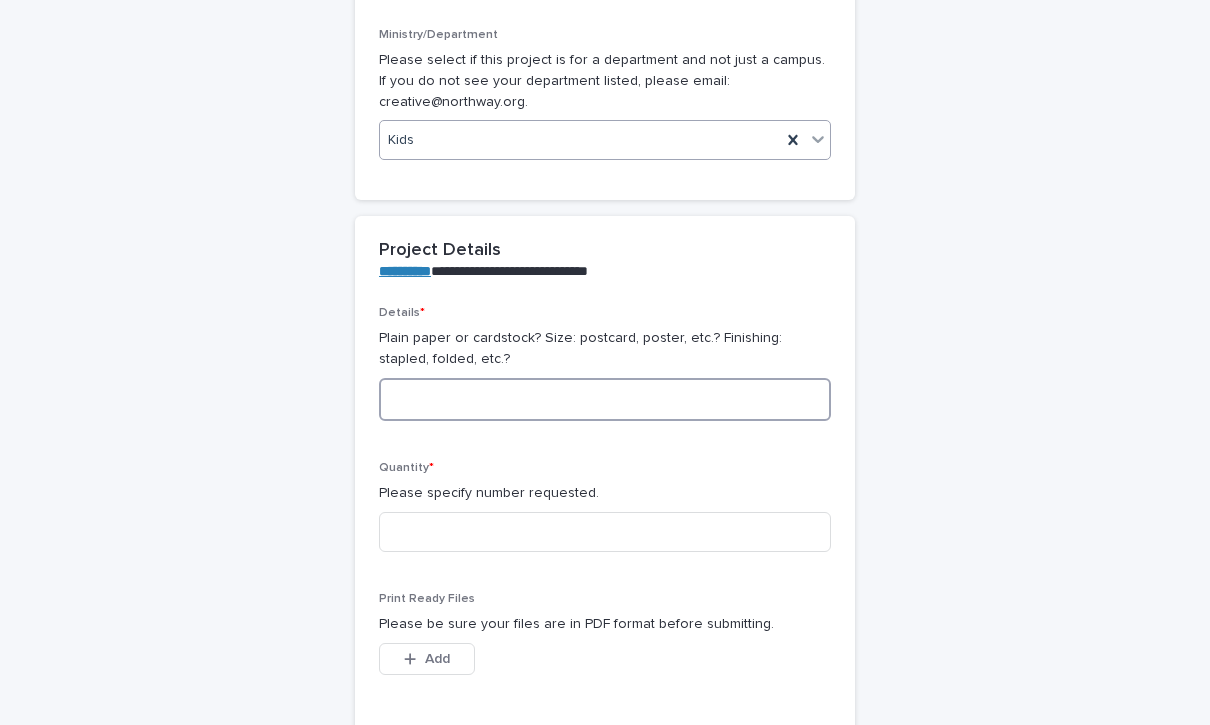 click at bounding box center (605, 399) 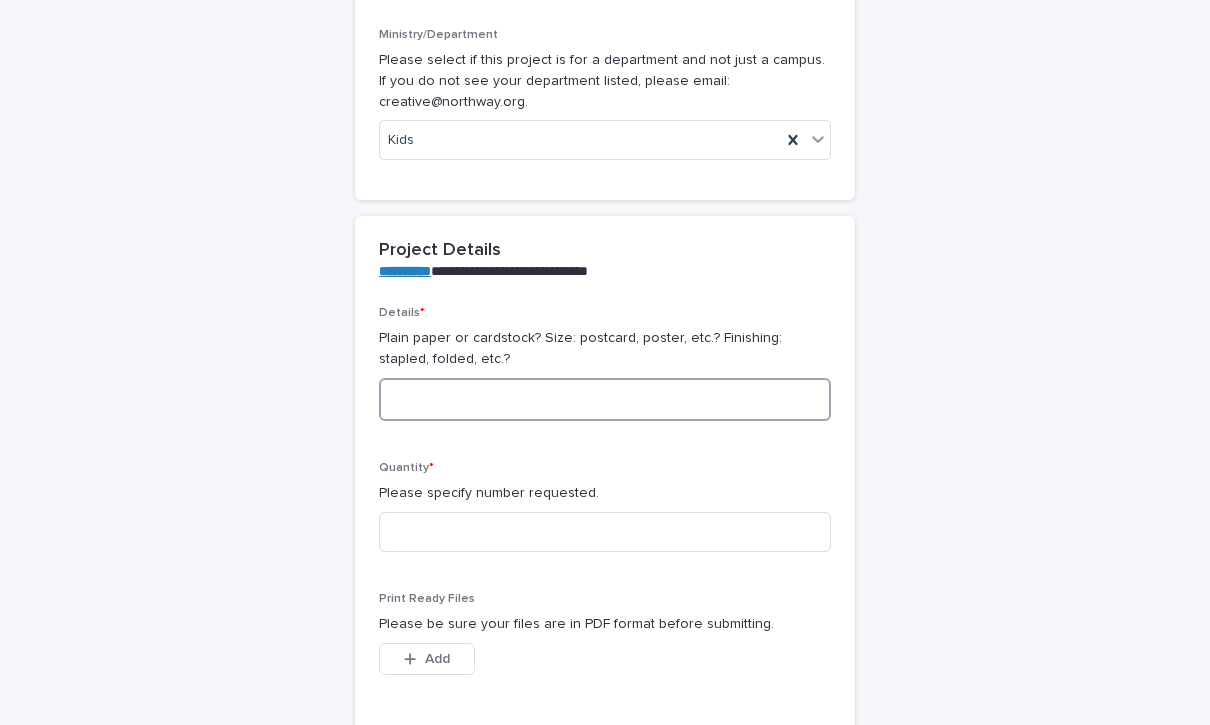 click at bounding box center [605, 399] 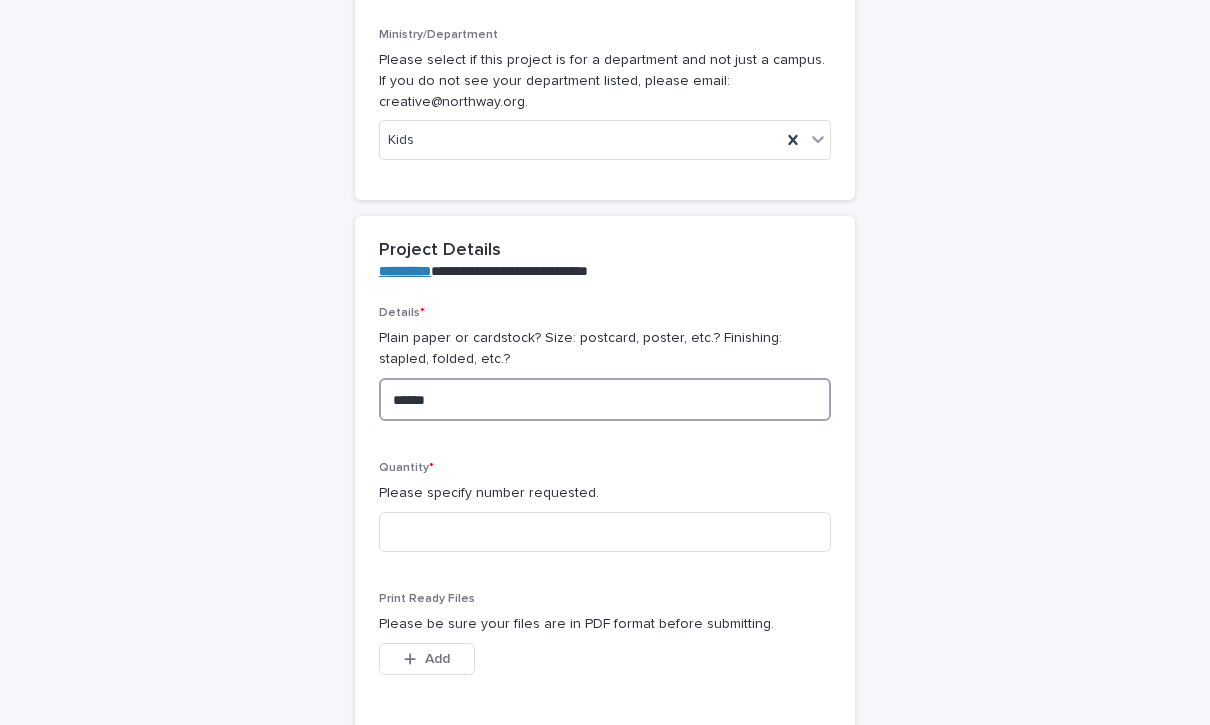 type on "*******" 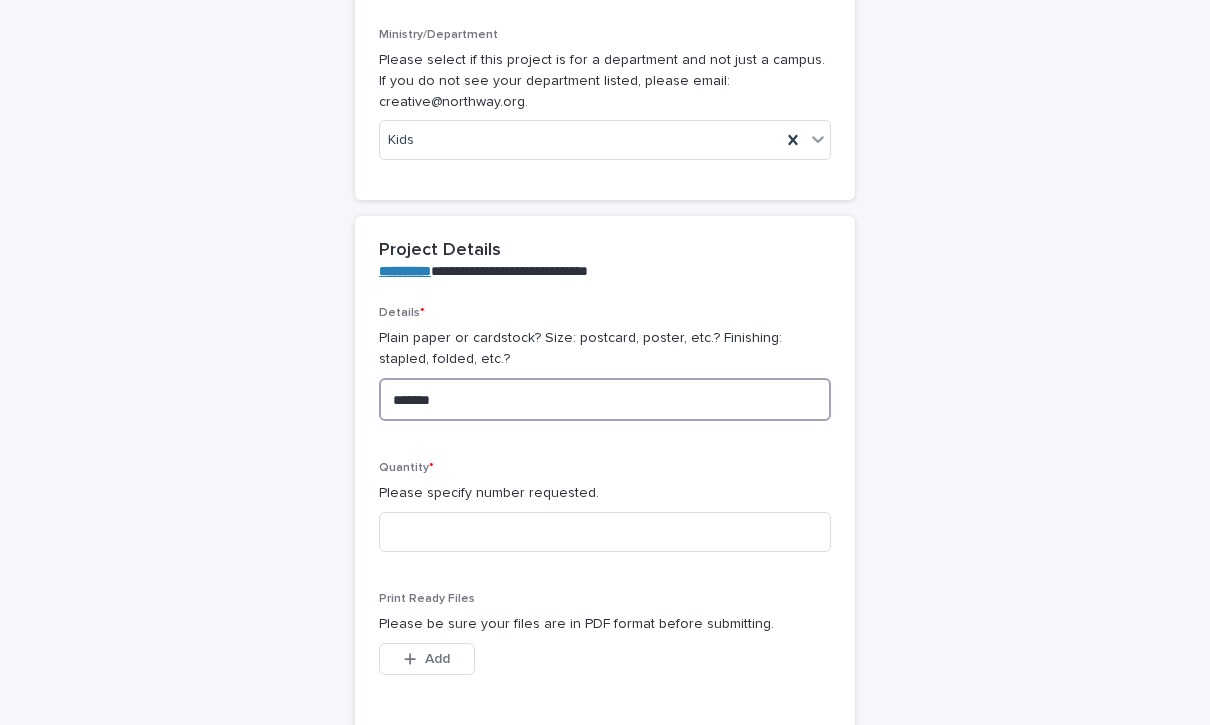 type on "******" 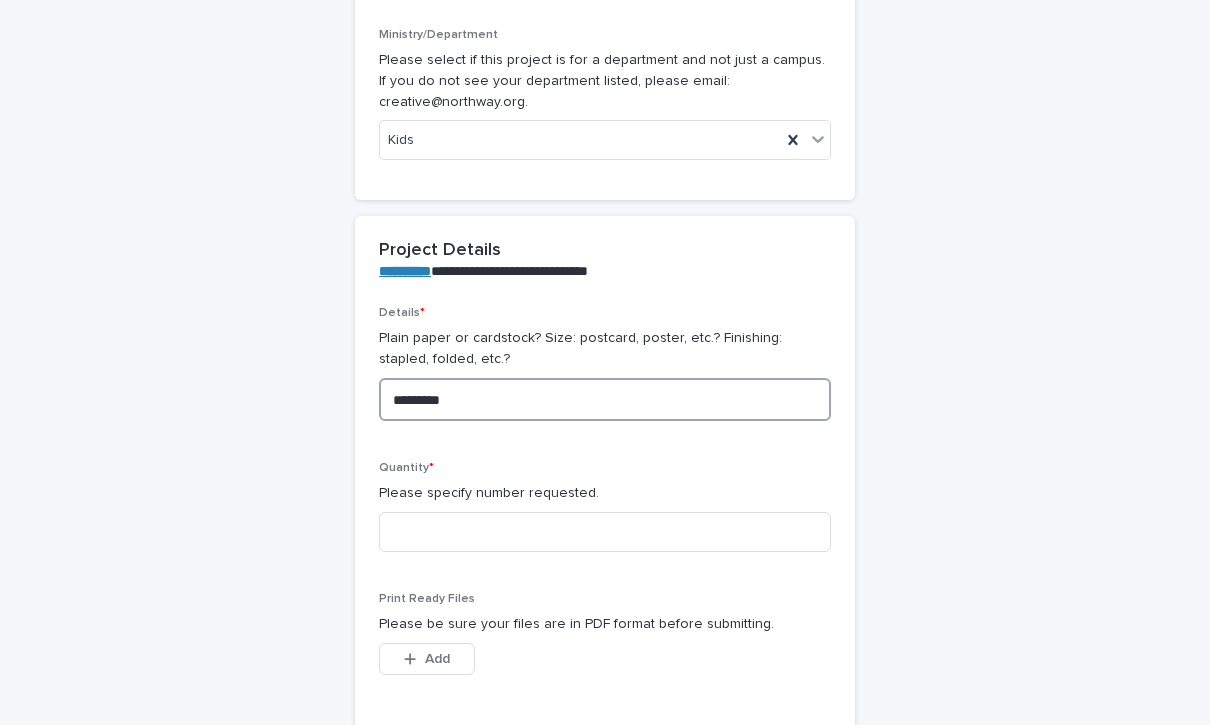 type on "**********" 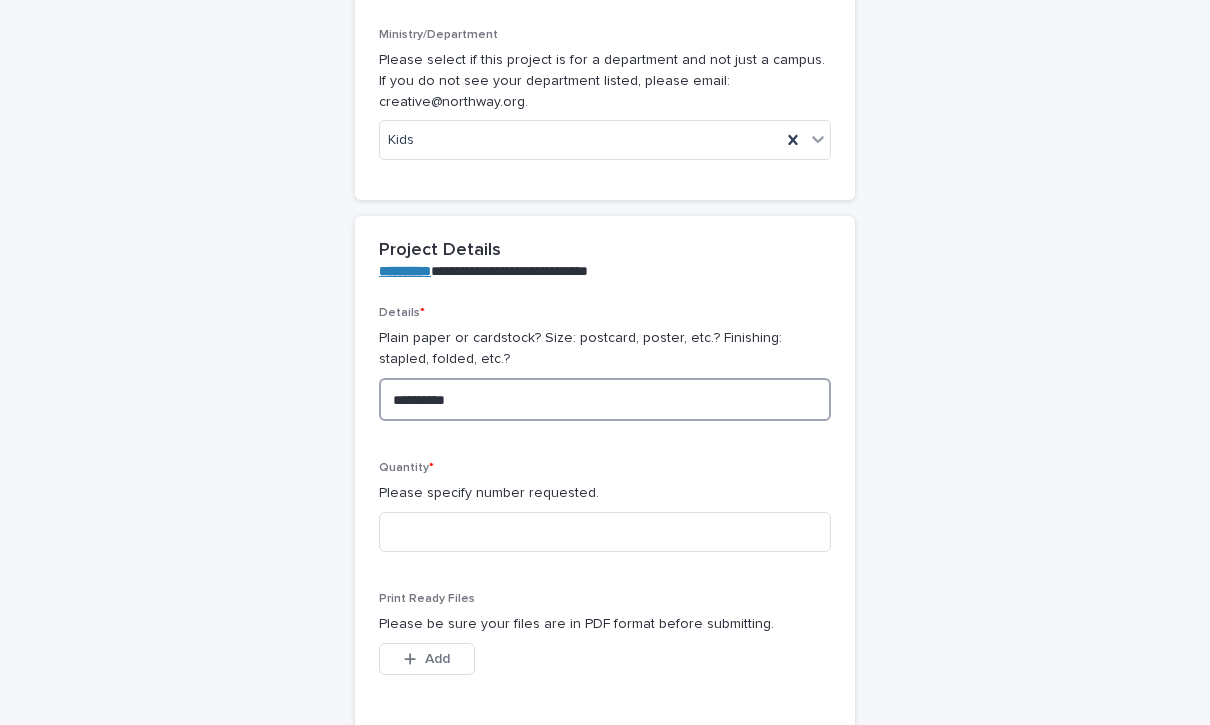 type on "**********" 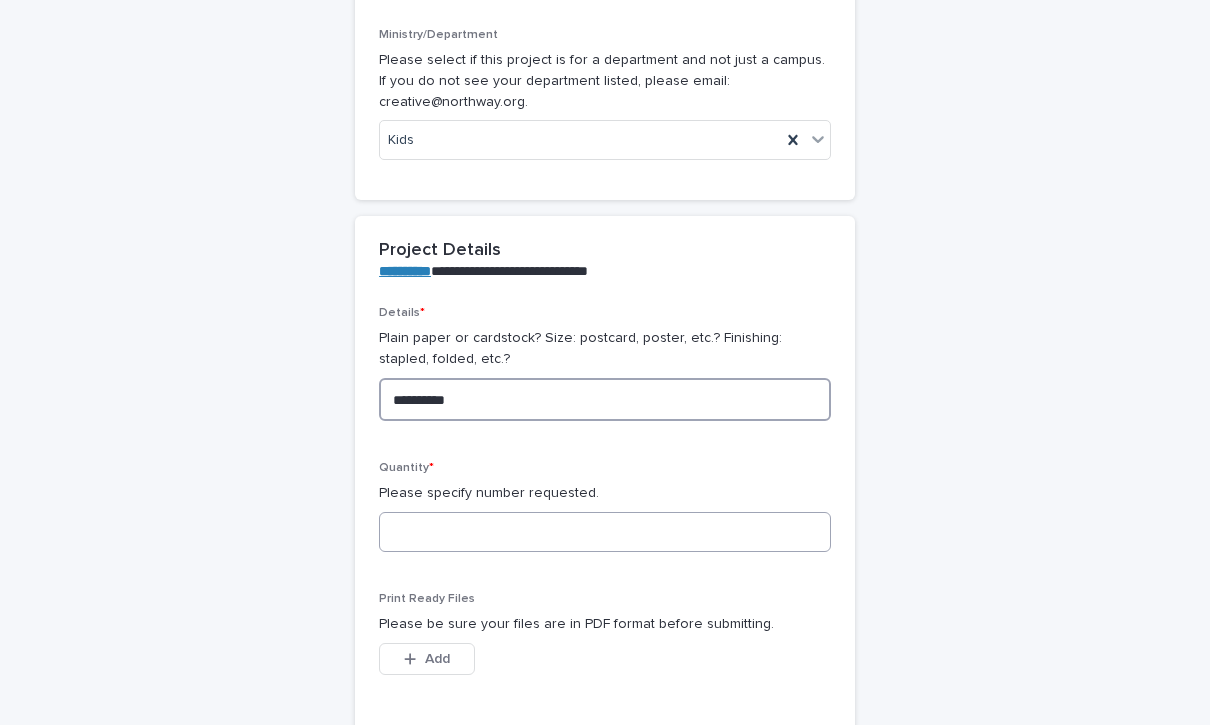 type on "**********" 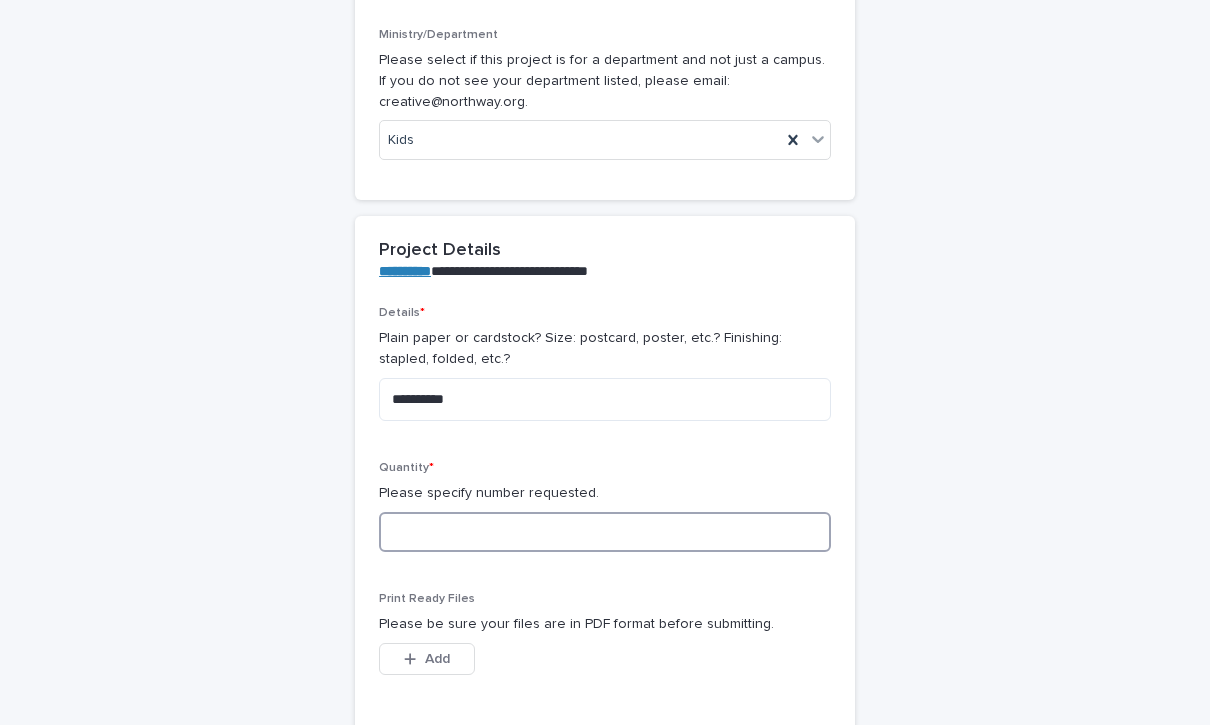click at bounding box center [605, 532] 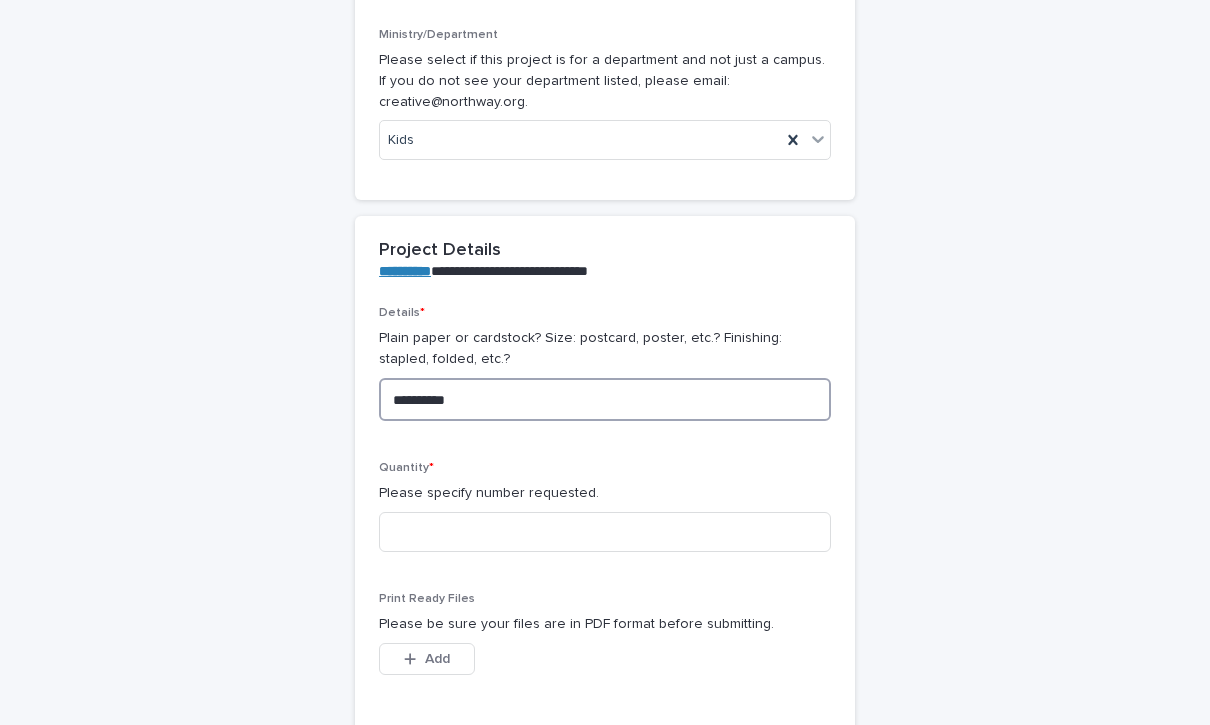 click on "**********" at bounding box center (605, 399) 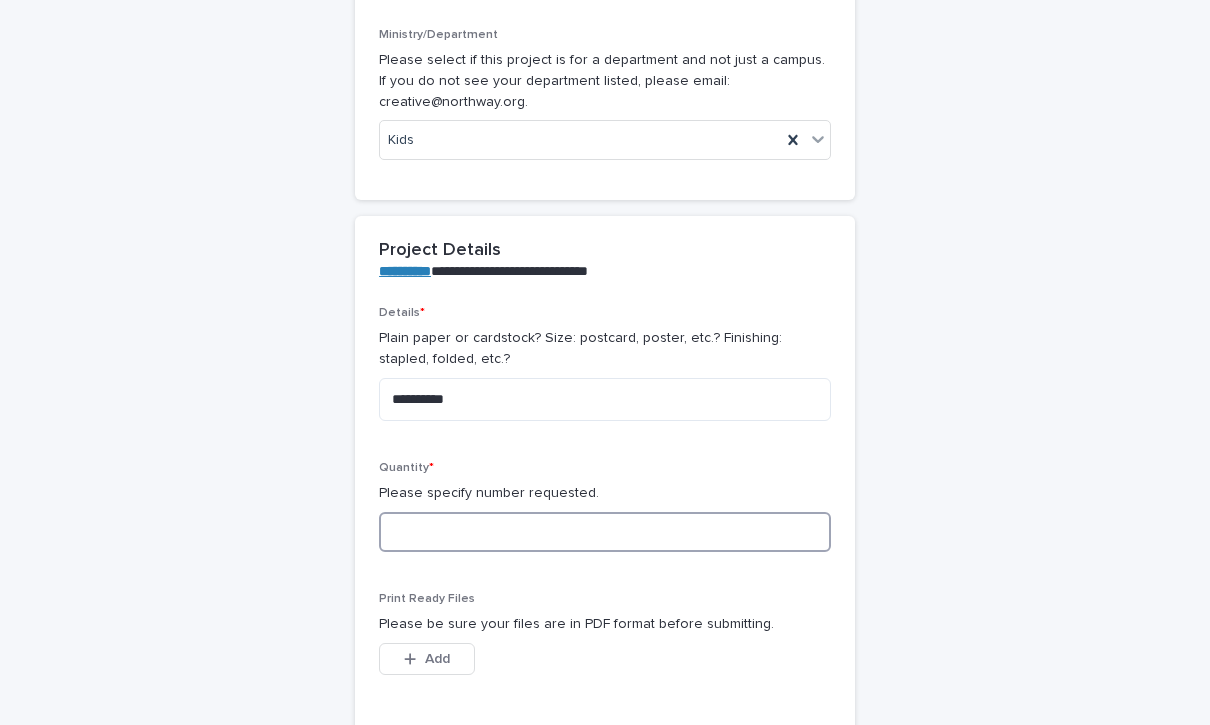 click at bounding box center (605, 532) 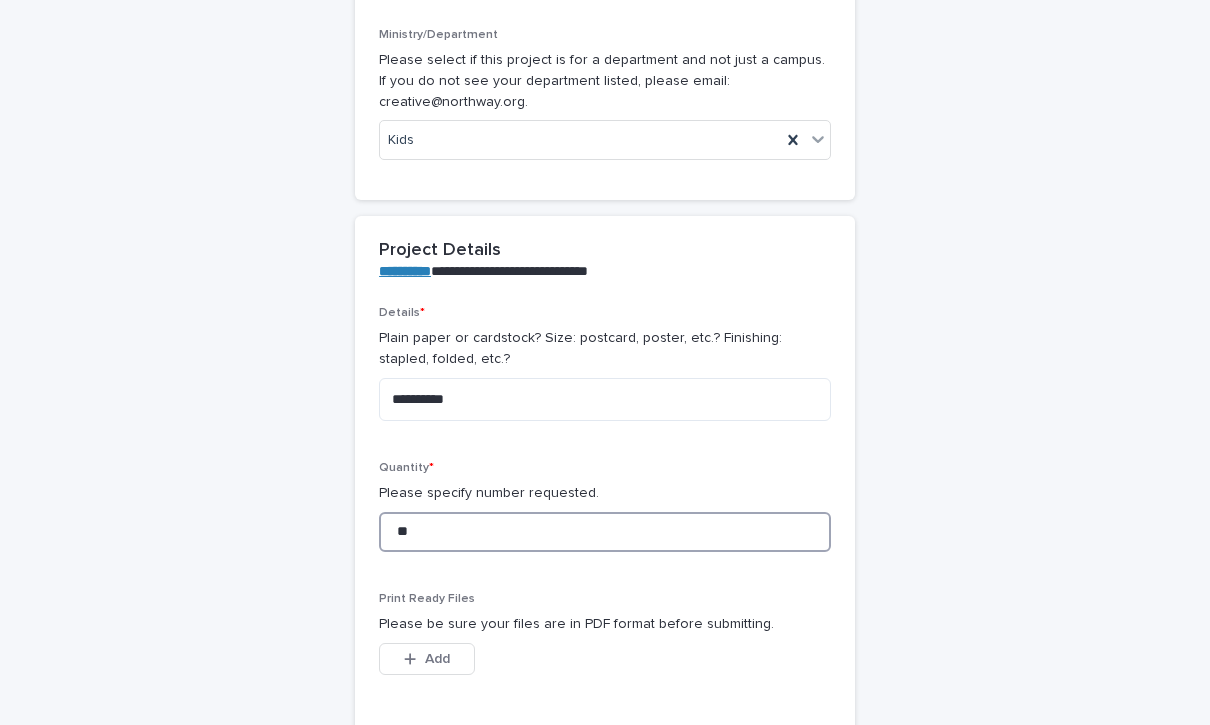 type on "***" 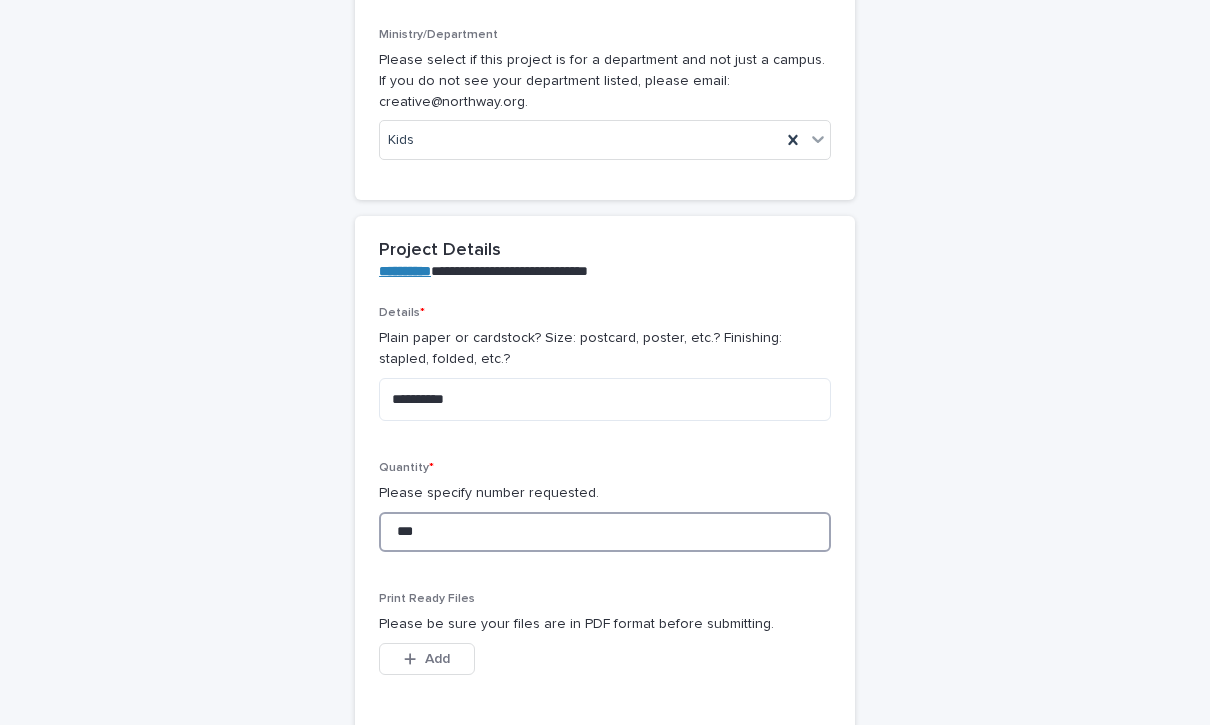 type on "***" 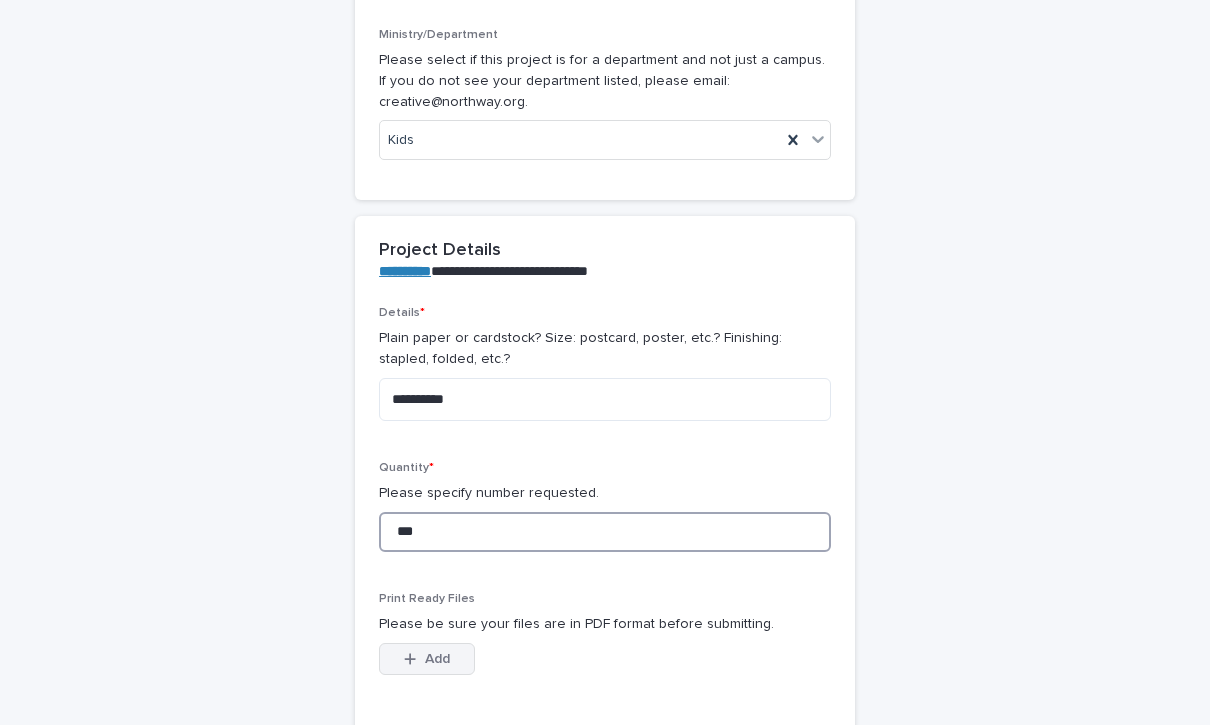 type on "***" 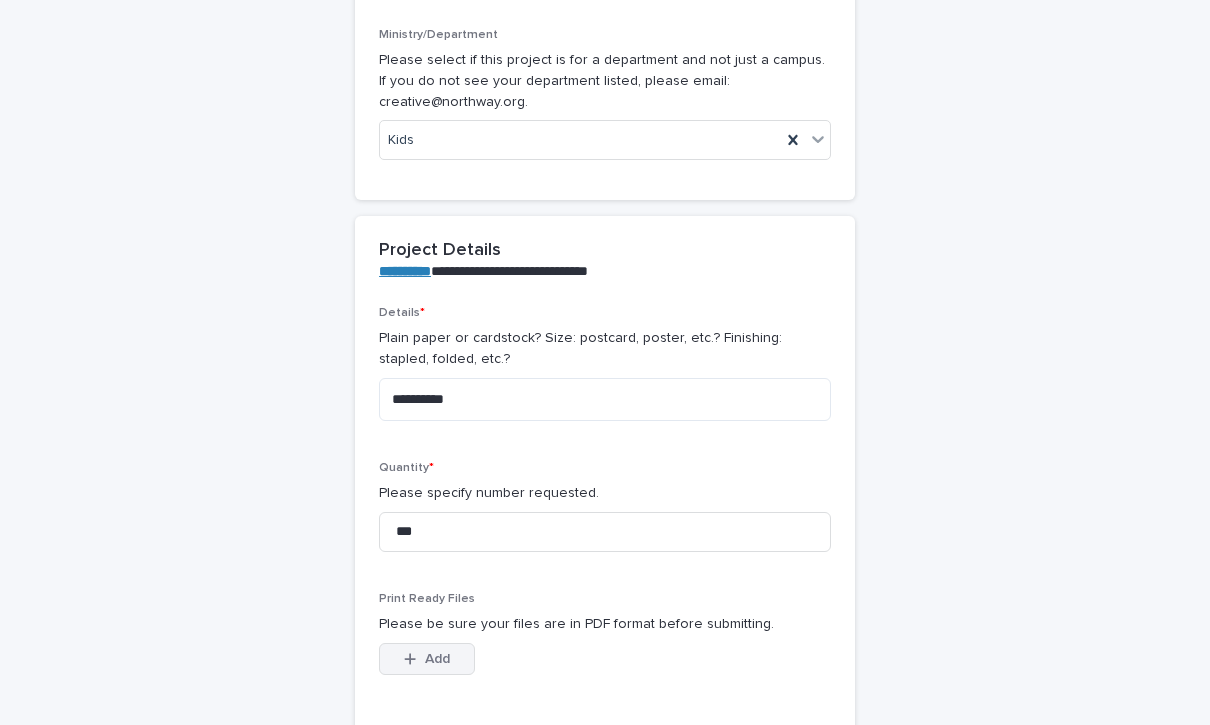 click on "Add" at bounding box center [437, 659] 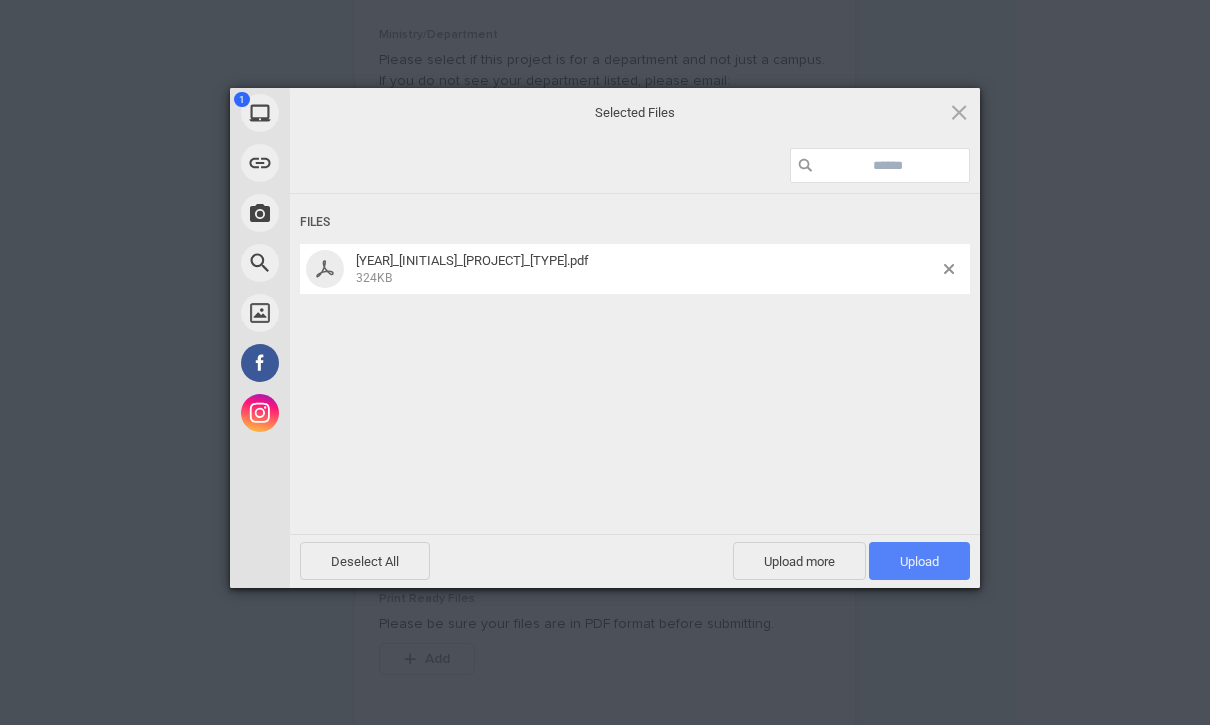 click on "Upload
1" at bounding box center (919, 561) 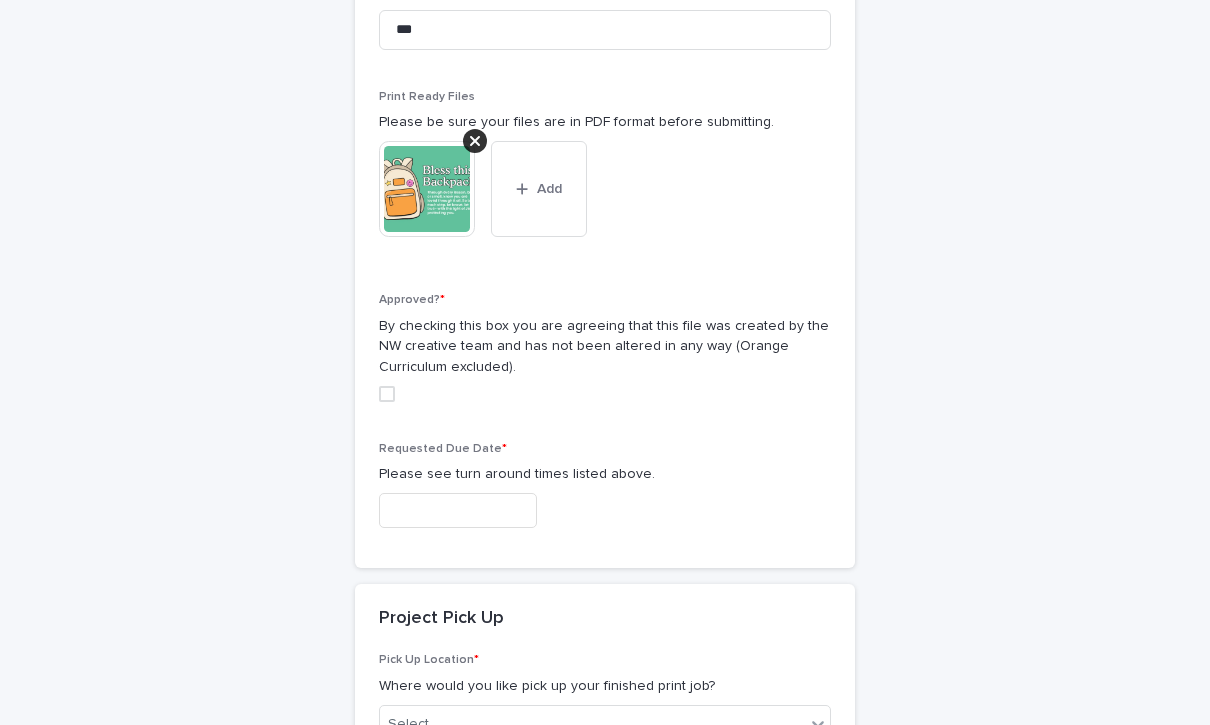 scroll, scrollTop: 1036, scrollLeft: 0, axis: vertical 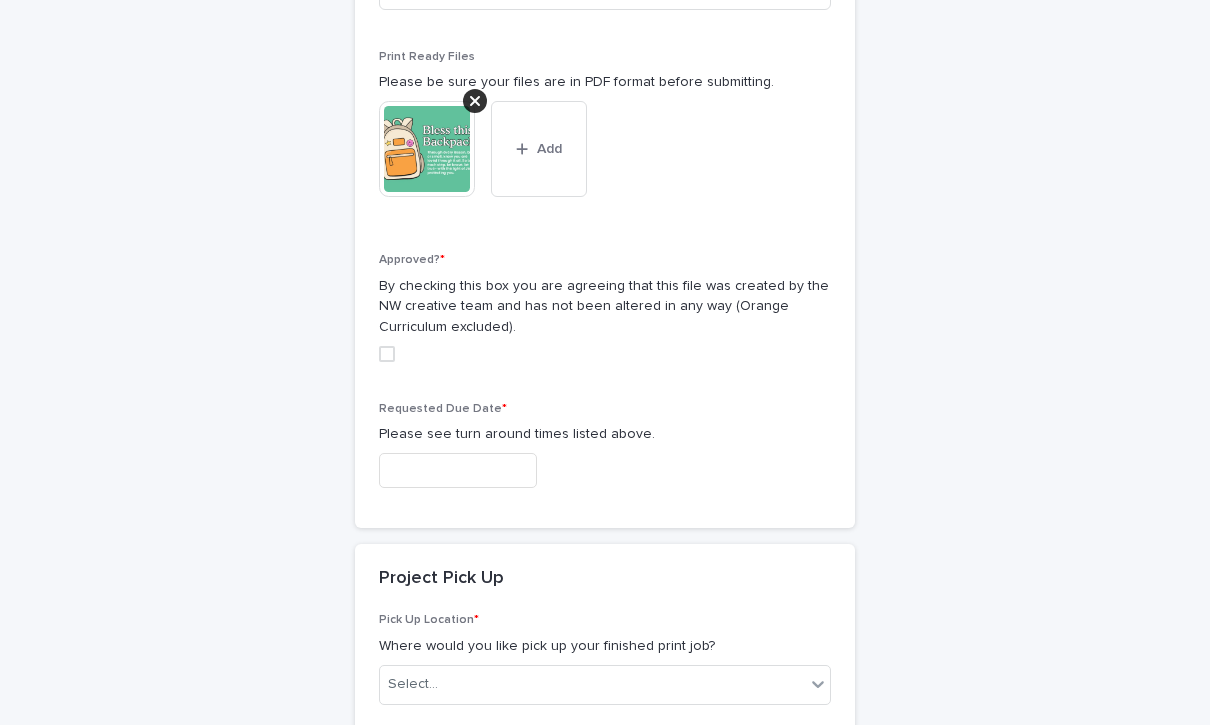 click at bounding box center [387, 354] 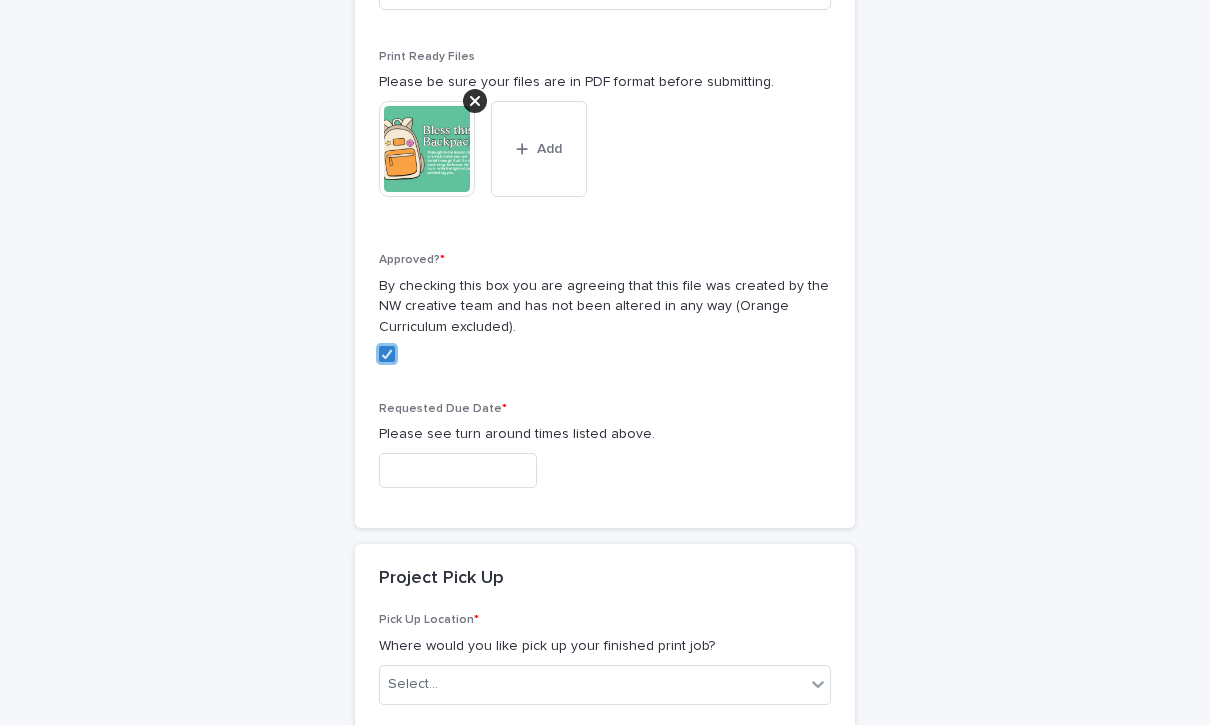 click at bounding box center (458, 470) 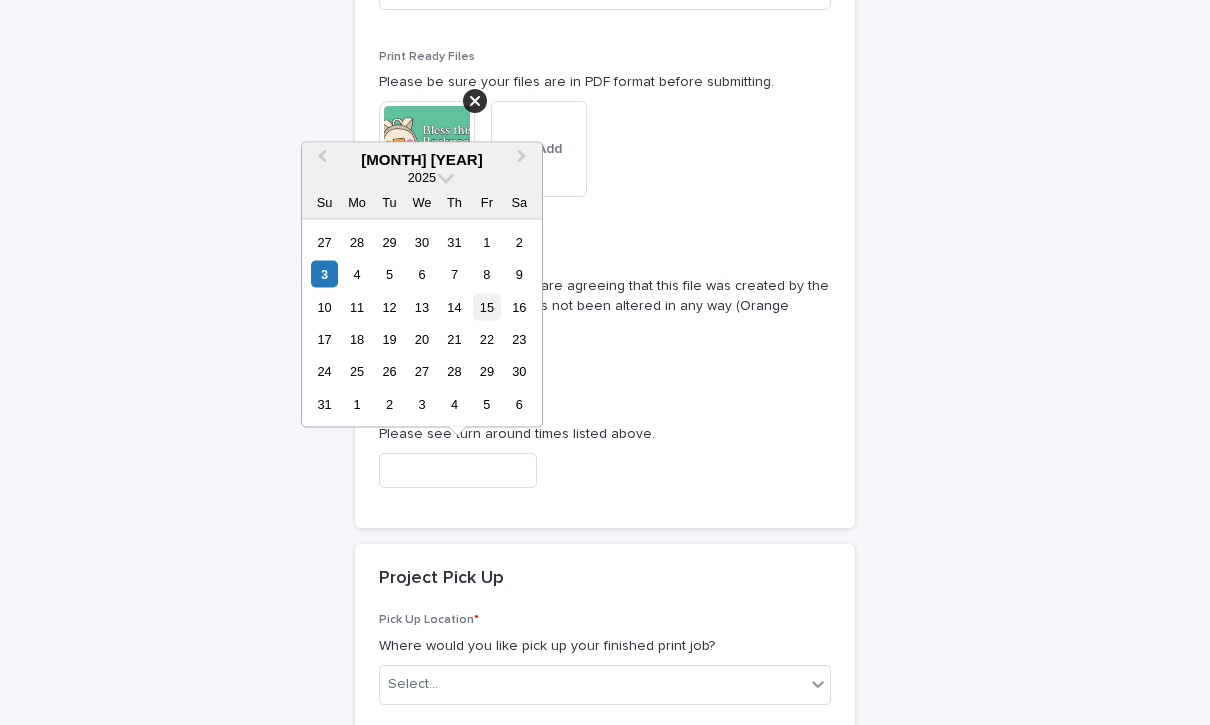 click on "15" at bounding box center [486, 306] 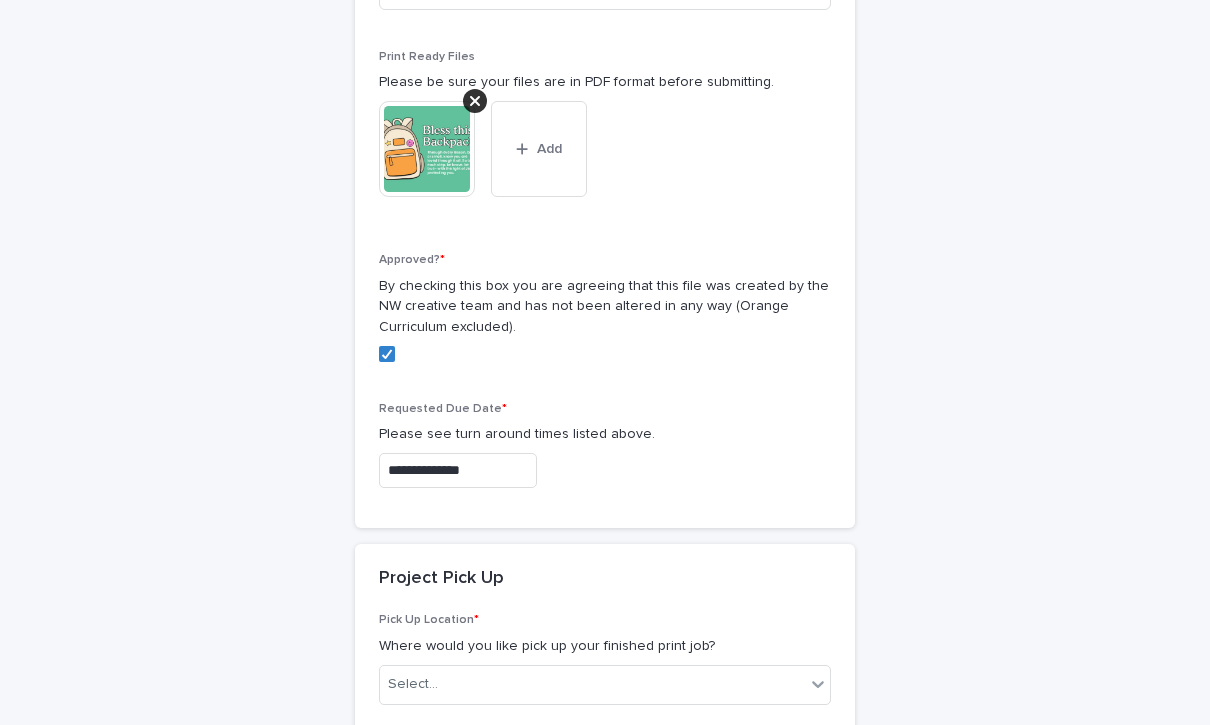 type on "**********" 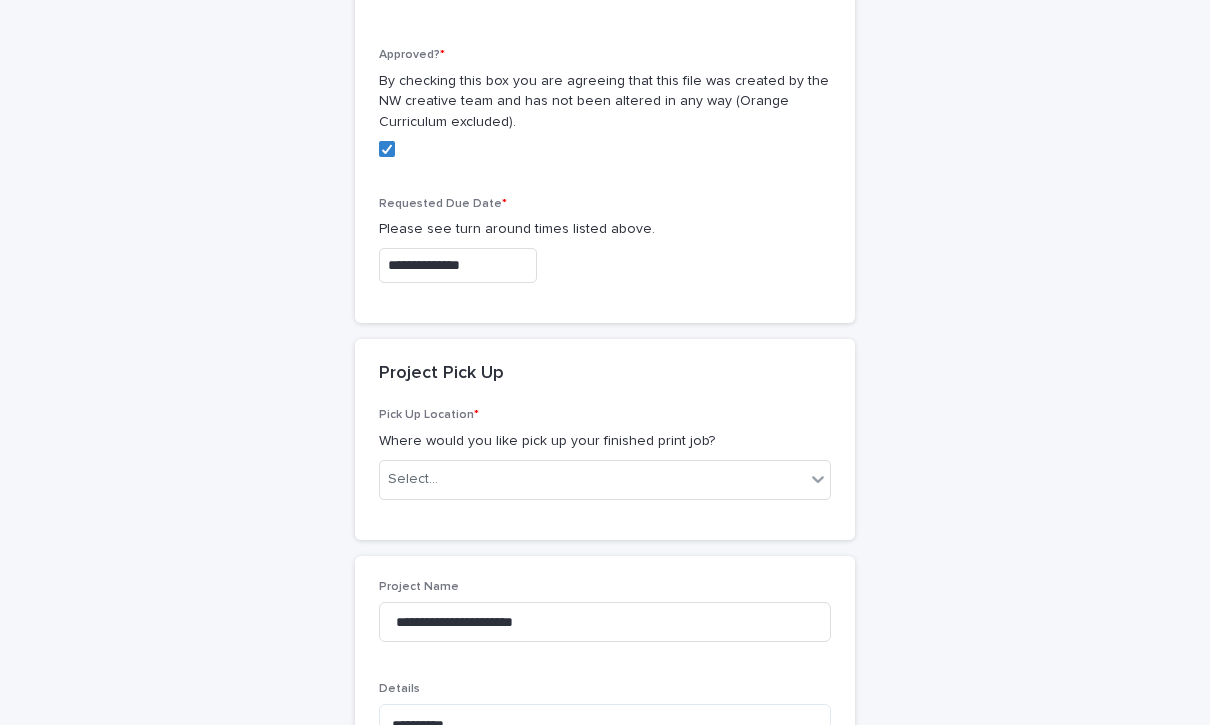 scroll, scrollTop: 1242, scrollLeft: 0, axis: vertical 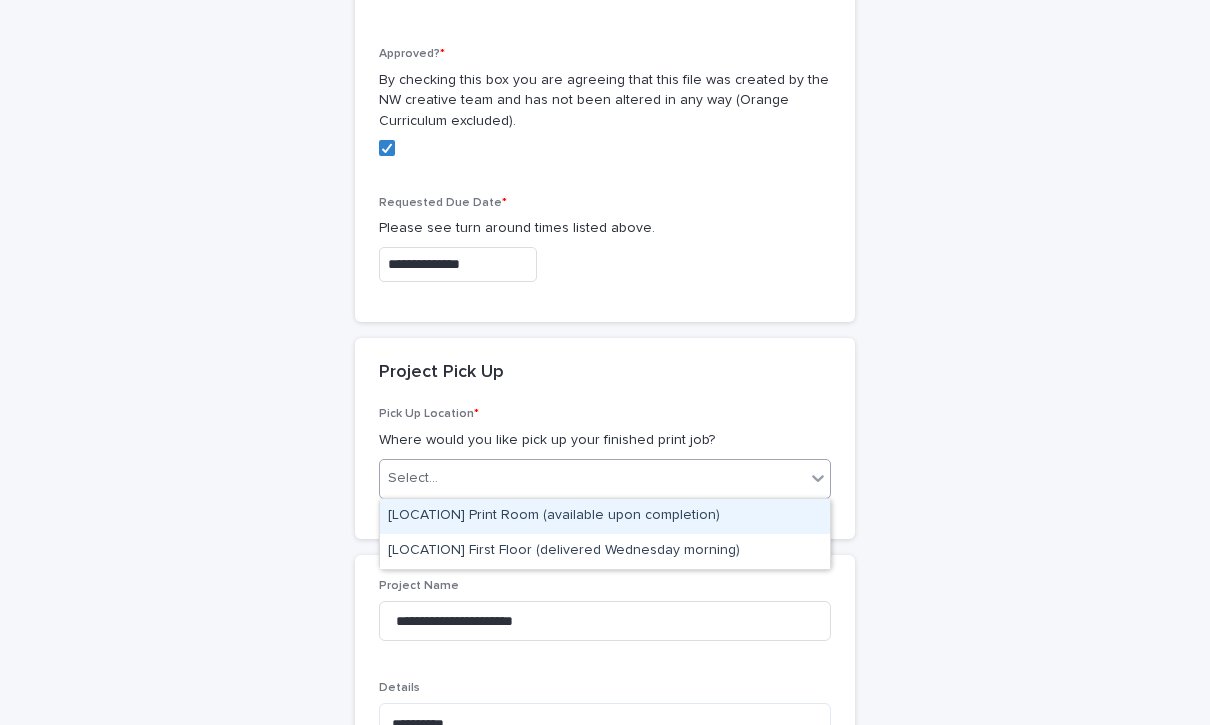 click on "Select..." at bounding box center [592, 478] 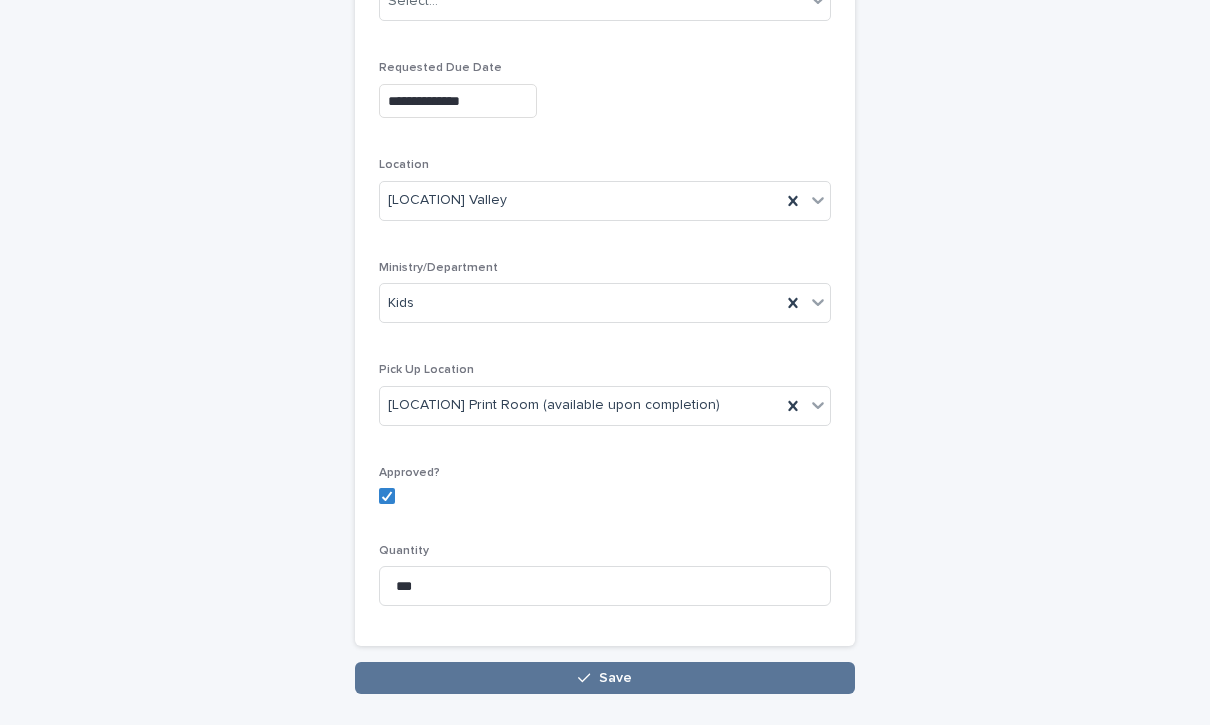 scroll, scrollTop: 2247, scrollLeft: 0, axis: vertical 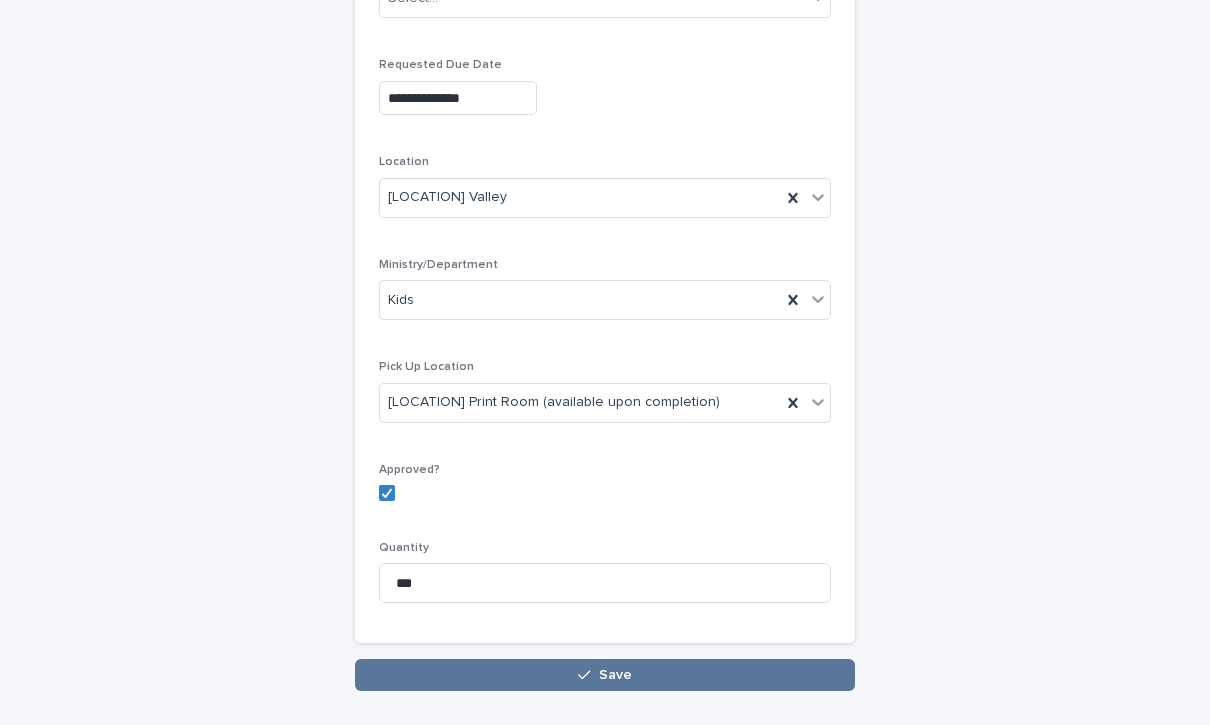 click on "**********" at bounding box center [605, -720] 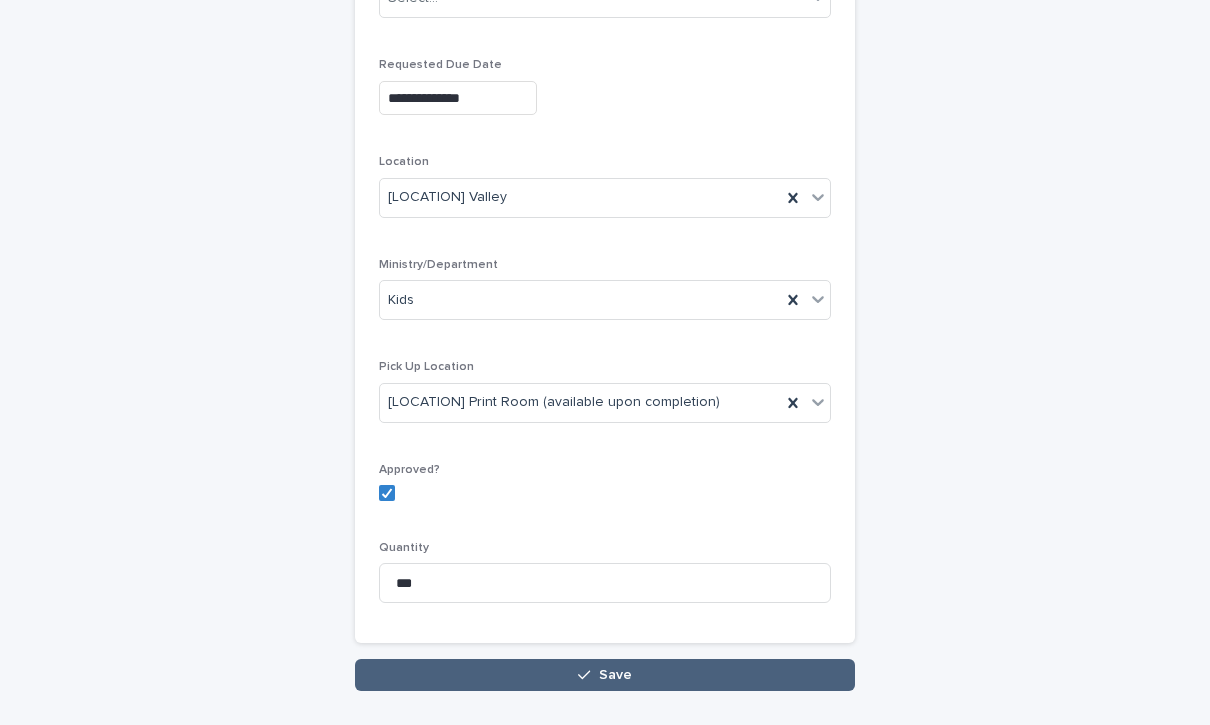 click on "Save" at bounding box center (605, 675) 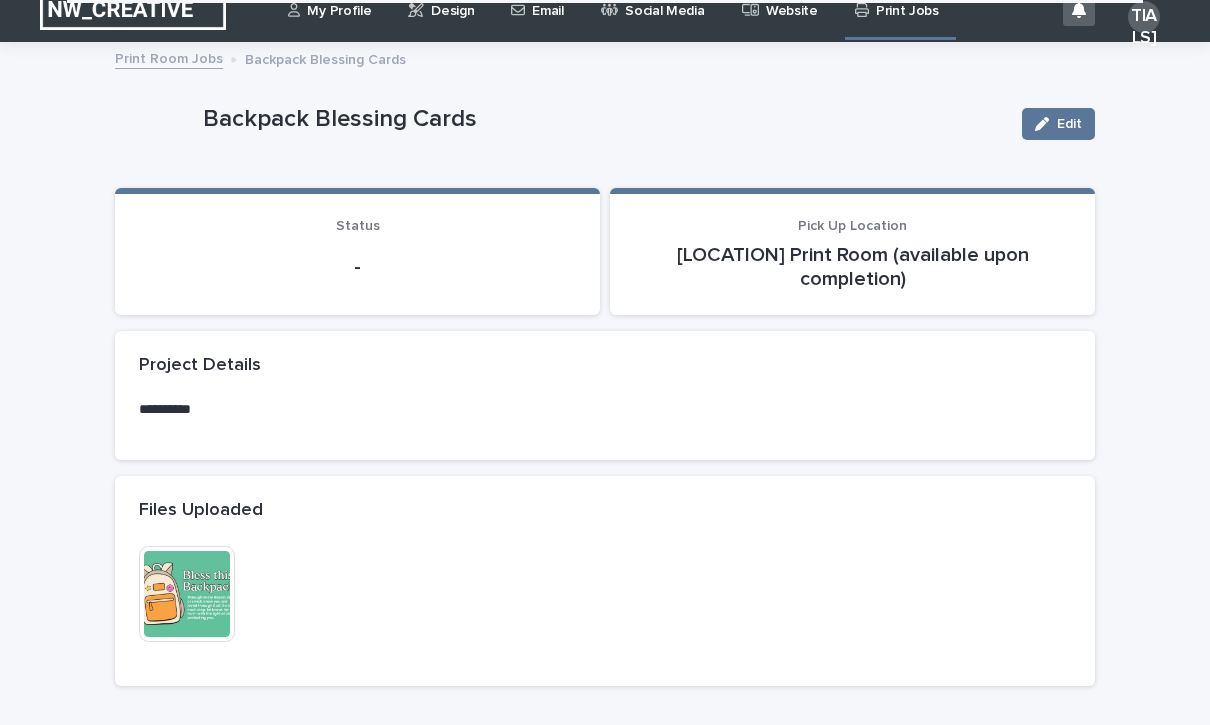 scroll, scrollTop: 0, scrollLeft: 0, axis: both 